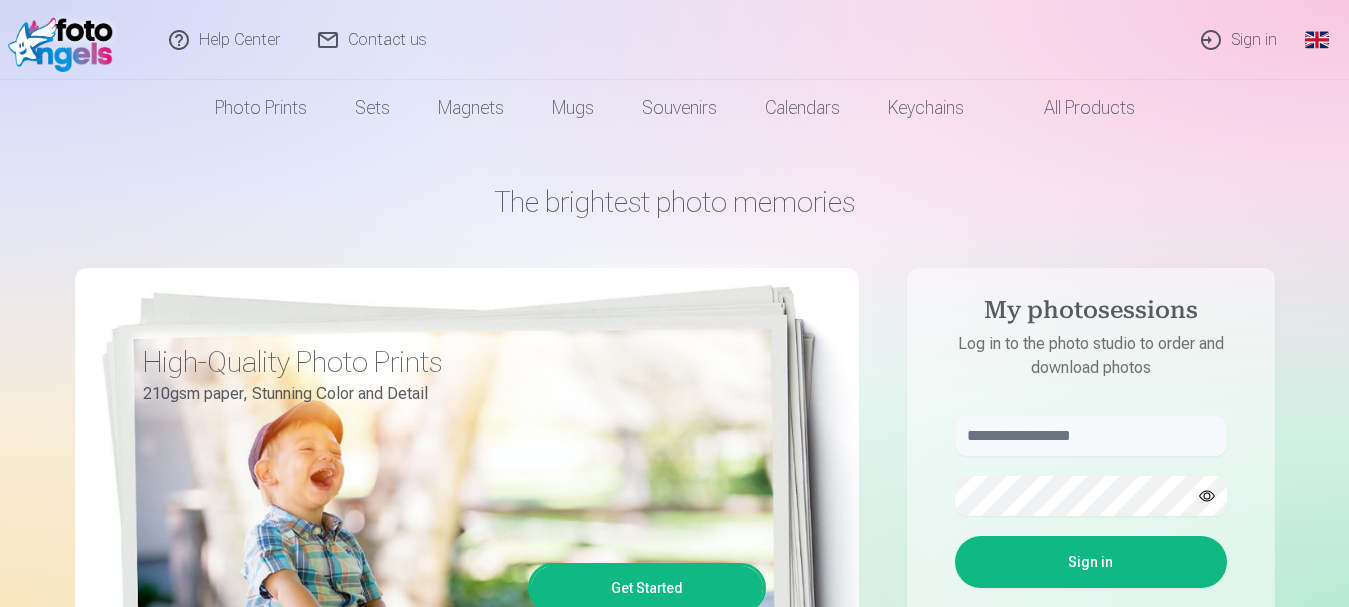 scroll, scrollTop: 0, scrollLeft: 0, axis: both 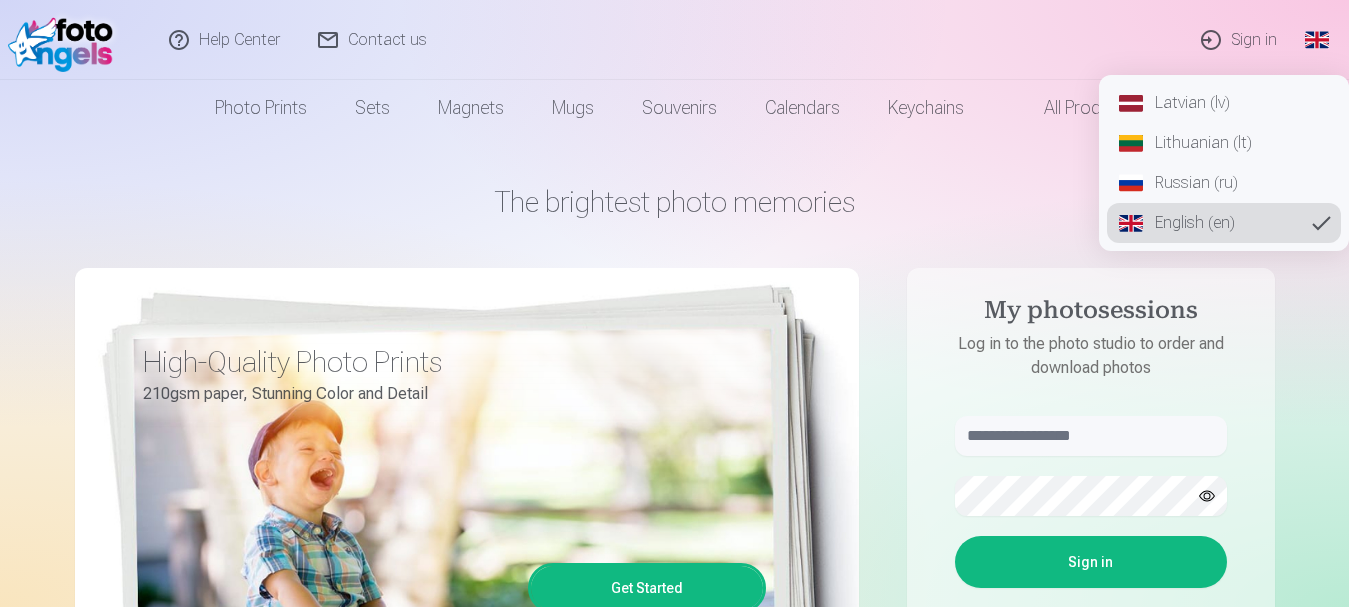 click on "Latvian (lv)" at bounding box center [1224, 103] 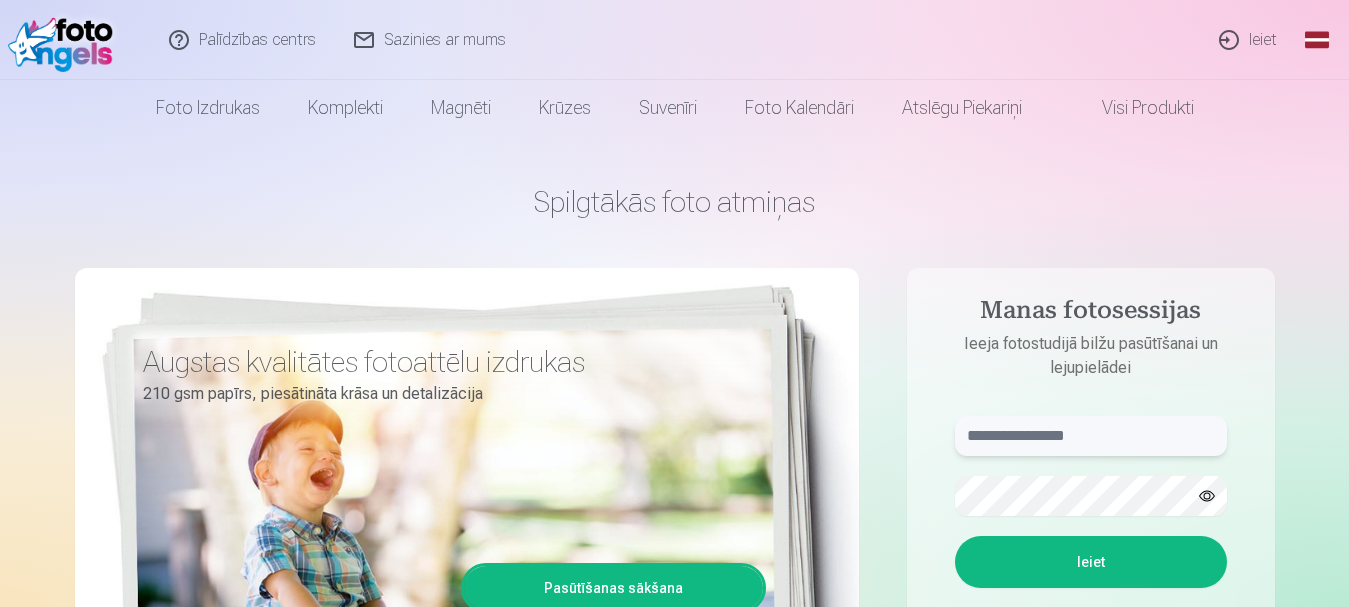 click at bounding box center (1091, 436) 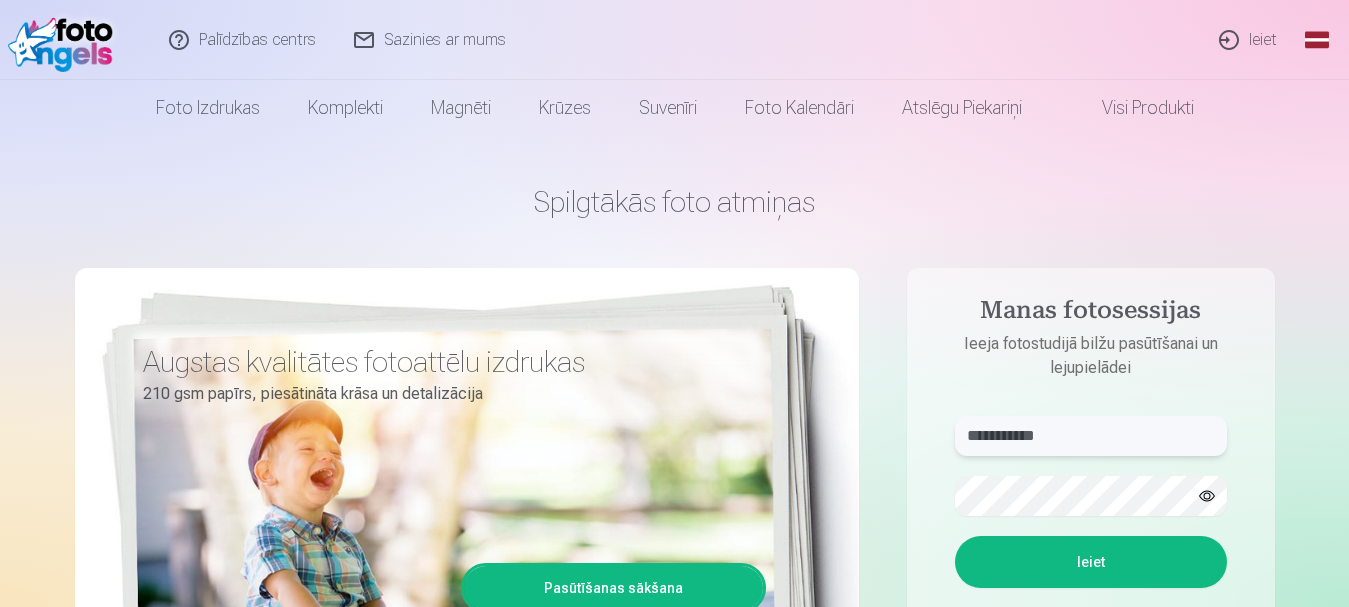 type on "**********" 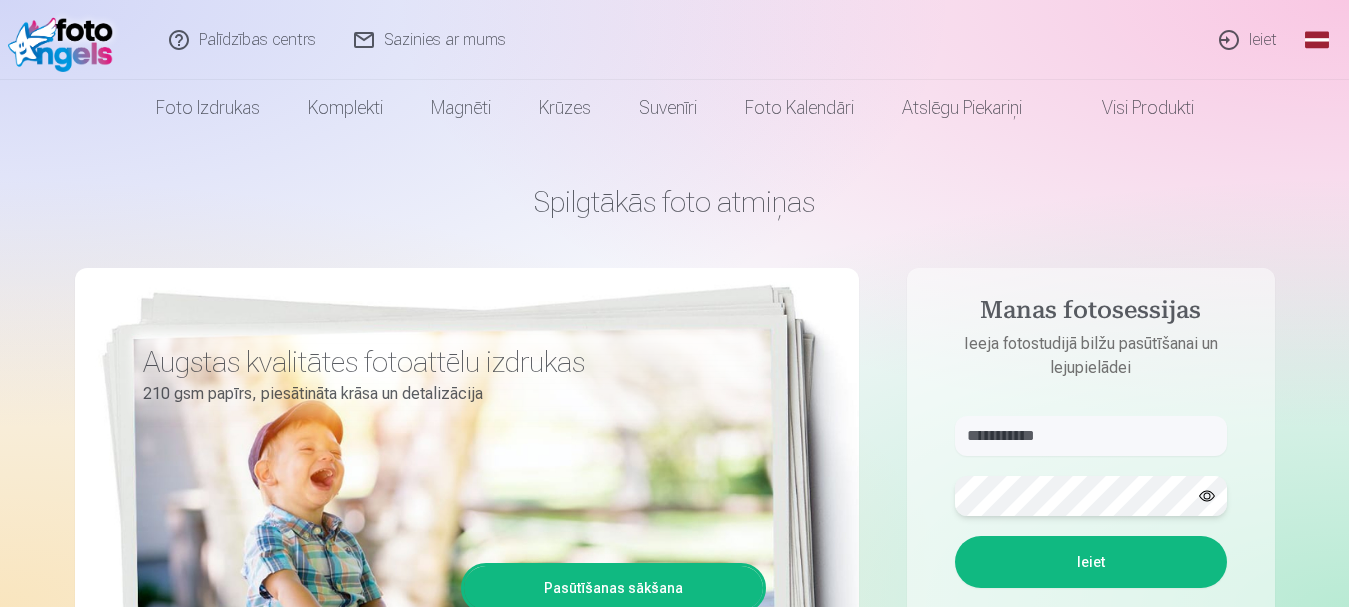 click on "Ieiet" at bounding box center (1091, 562) 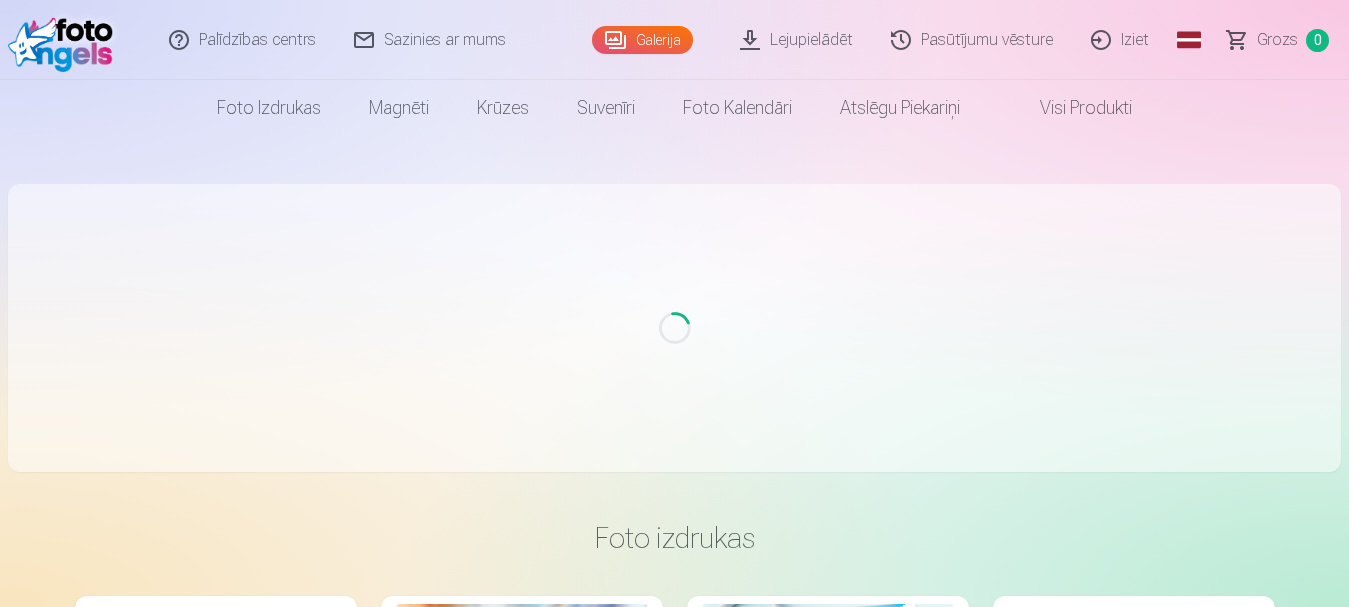 scroll, scrollTop: 0, scrollLeft: 0, axis: both 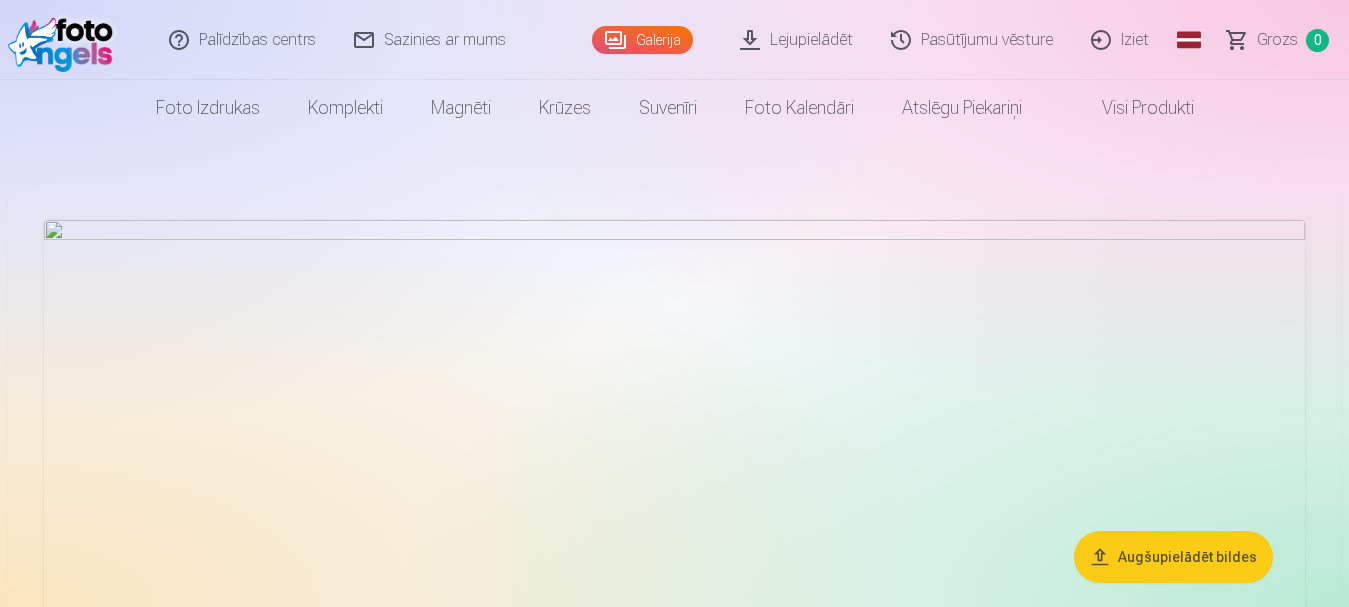 click on "Pasūtījumu vēsture" at bounding box center (973, 40) 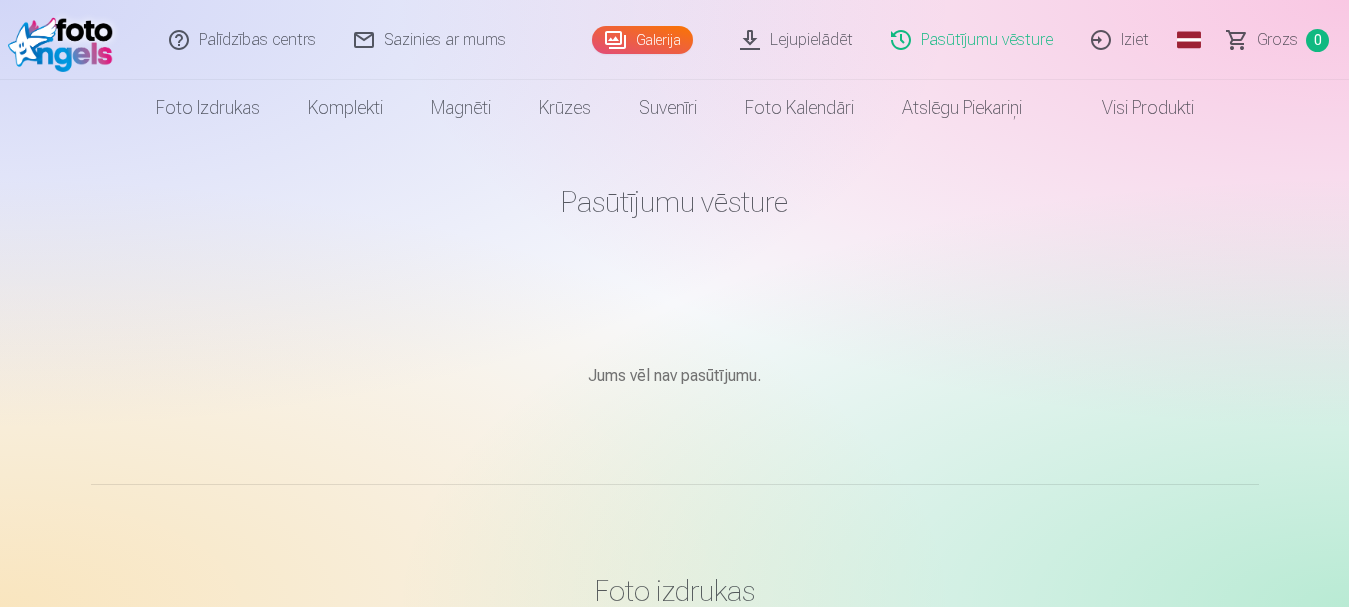 click on "Galerija" at bounding box center (642, 40) 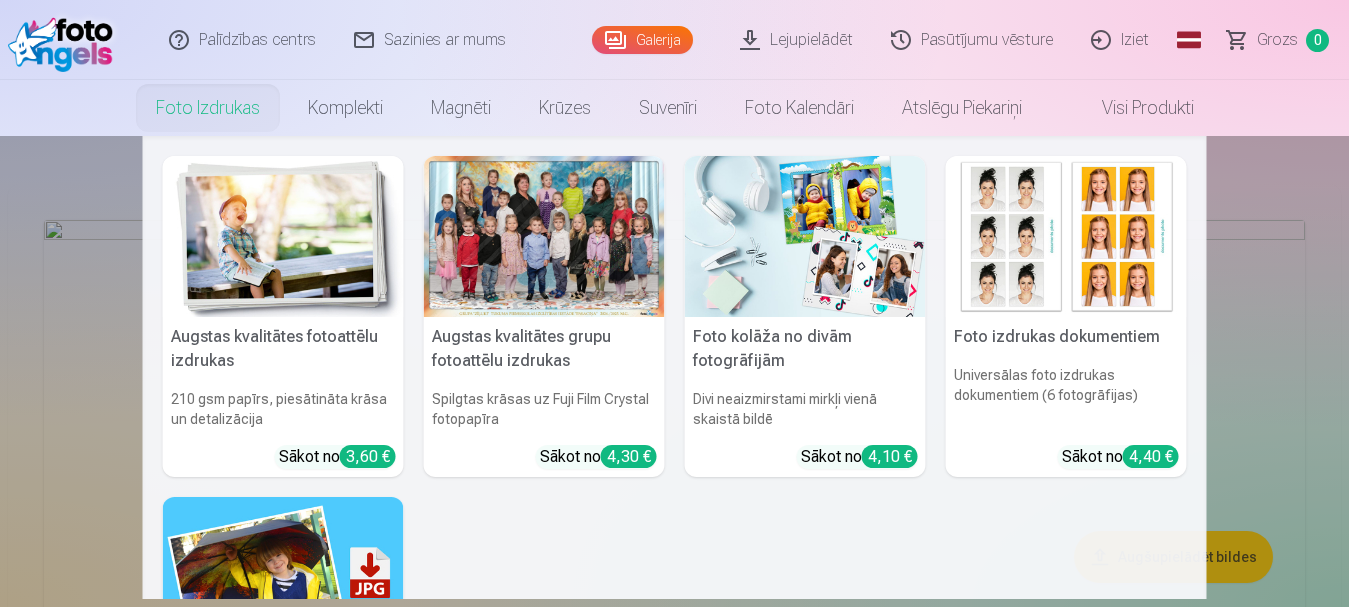 click on "Foto izdrukas" at bounding box center (208, 108) 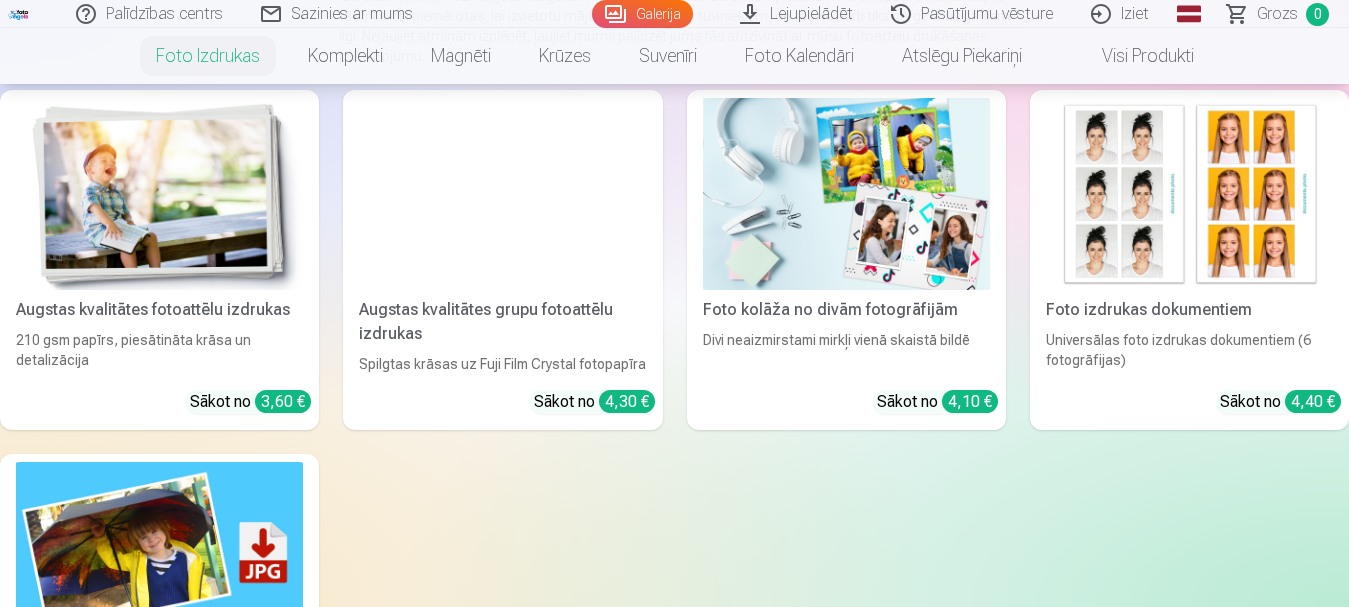 scroll, scrollTop: 0, scrollLeft: 0, axis: both 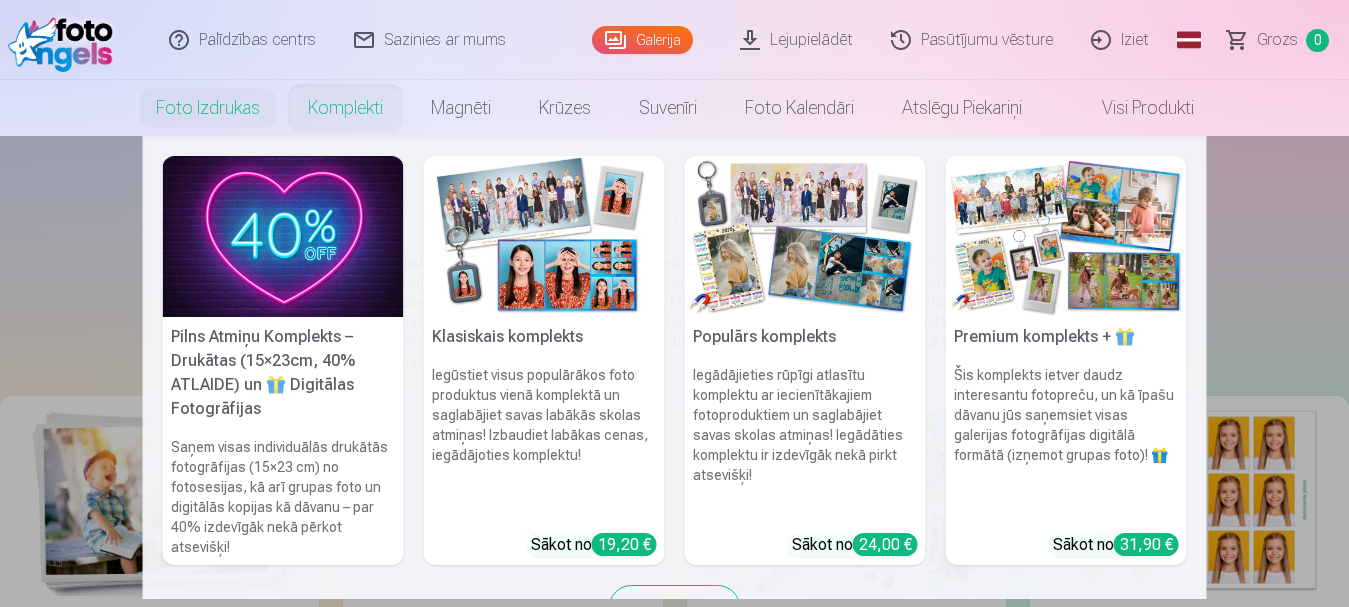 click on "Komplekti" at bounding box center [345, 108] 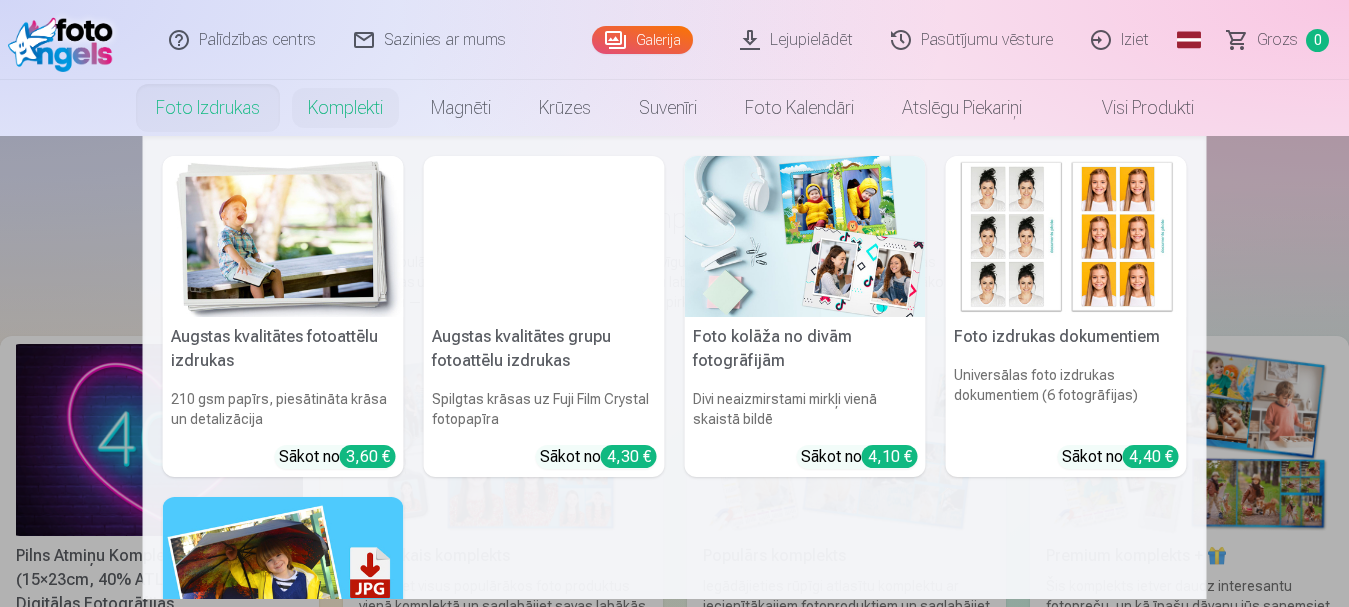 click on "Foto izdrukas" at bounding box center [208, 108] 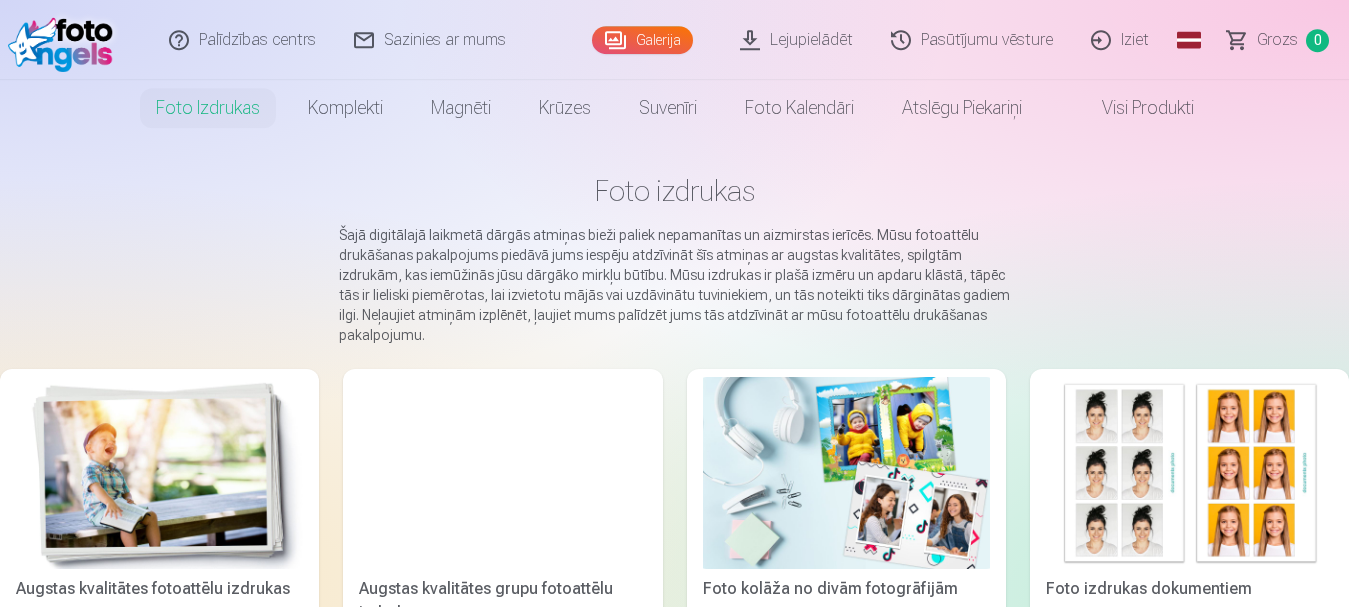 scroll, scrollTop: 0, scrollLeft: 0, axis: both 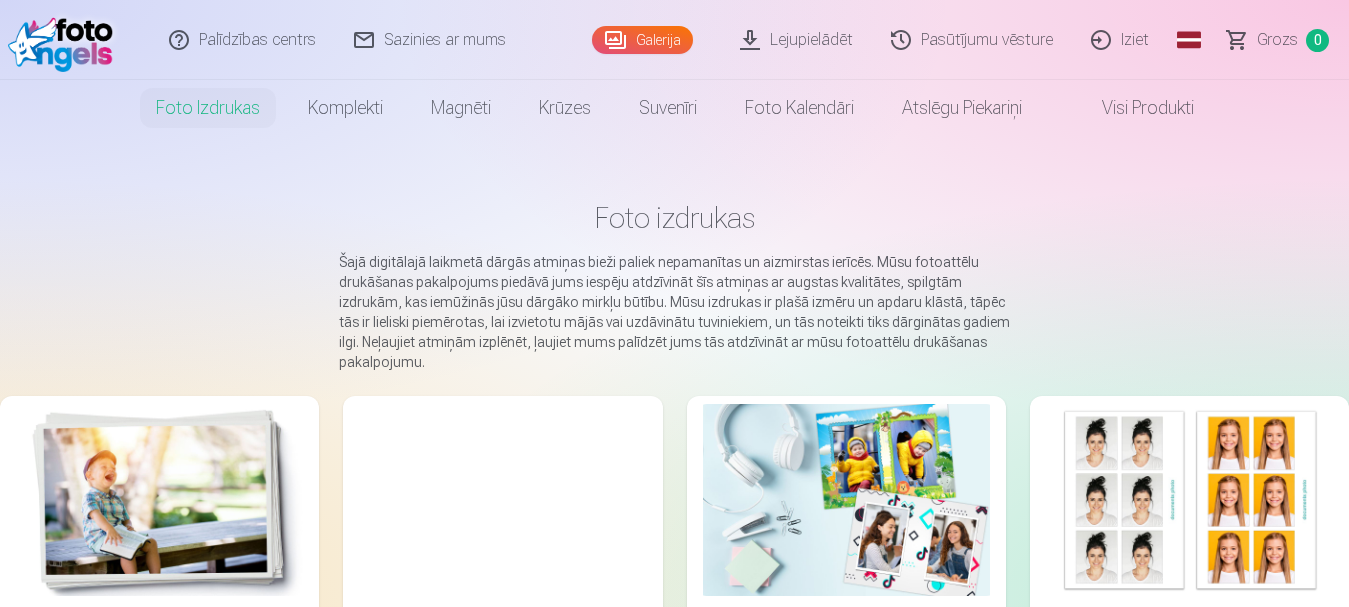 click on "Sazinies ar mums" at bounding box center [431, 40] 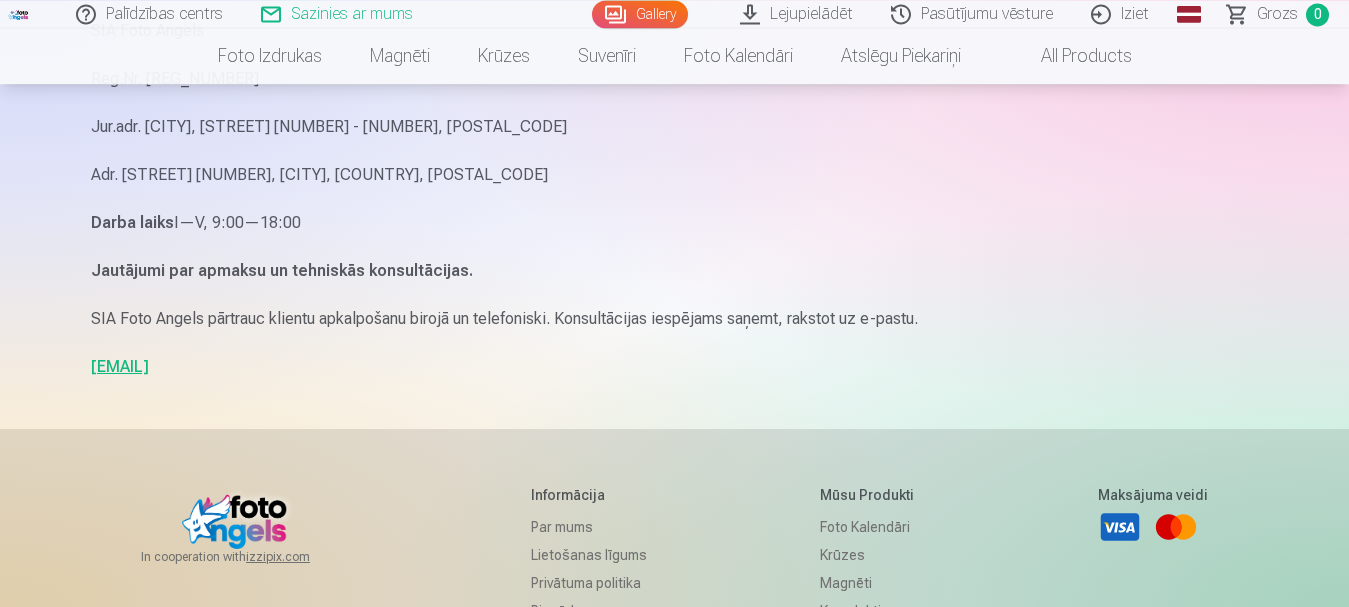 scroll, scrollTop: 306, scrollLeft: 0, axis: vertical 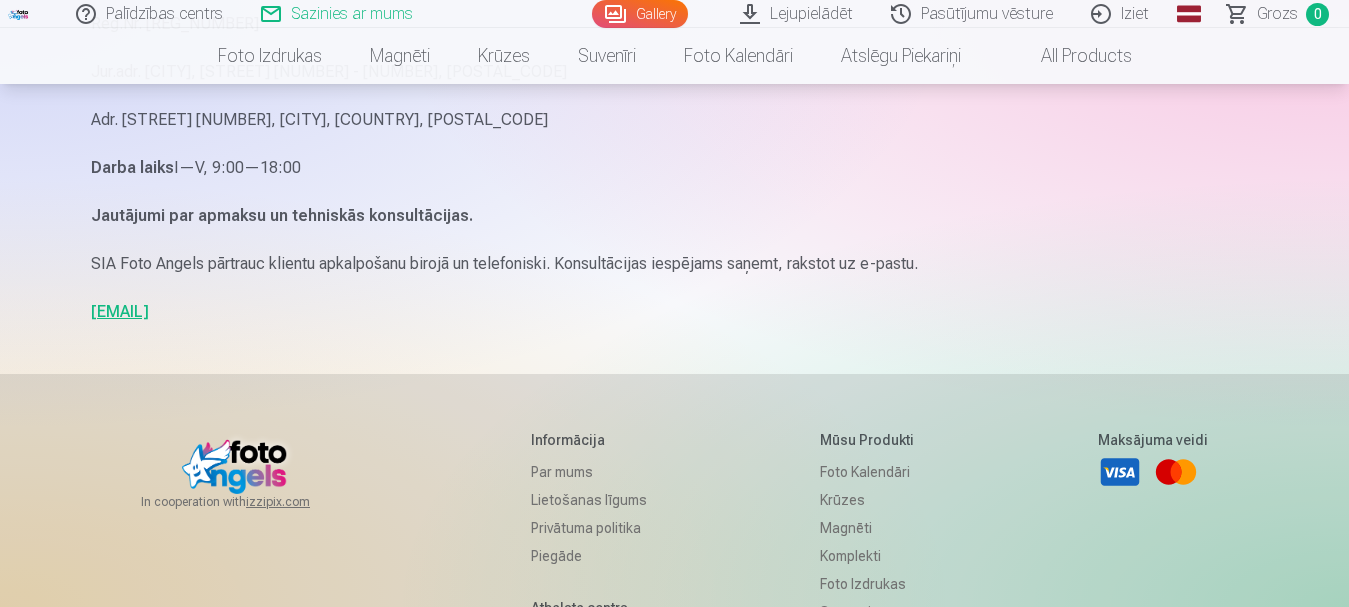 click on "Grozs" at bounding box center (1277, 14) 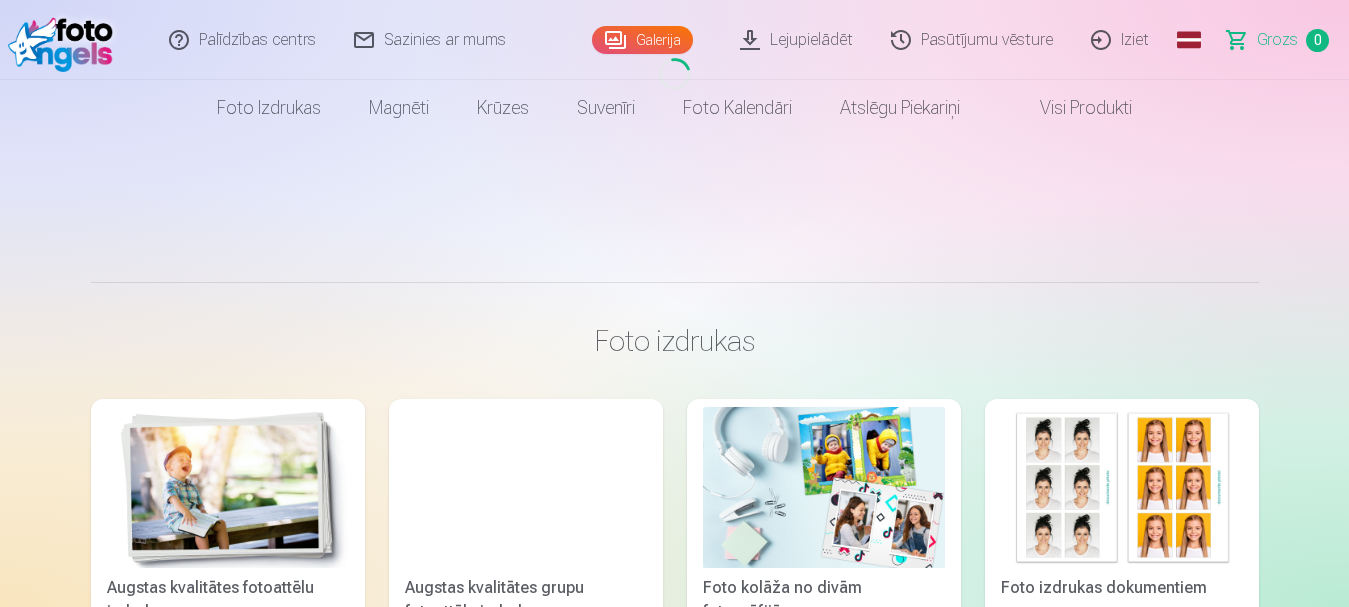 scroll, scrollTop: 0, scrollLeft: 0, axis: both 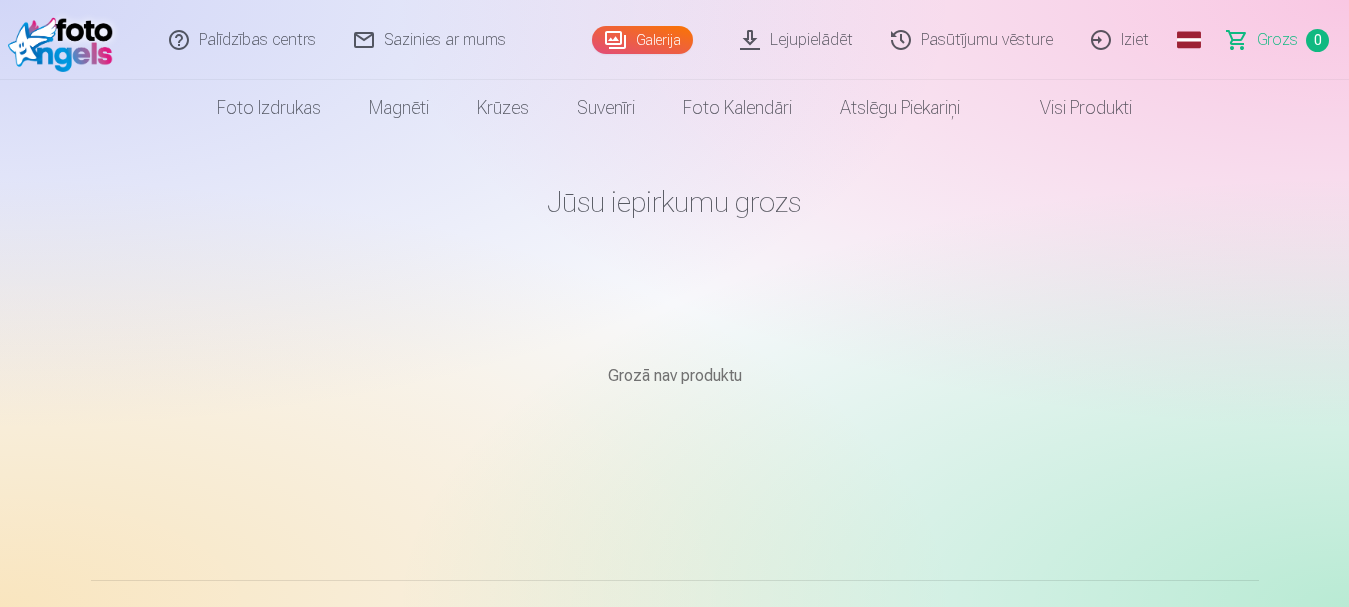 click on "Visi produkti" at bounding box center [1070, 108] 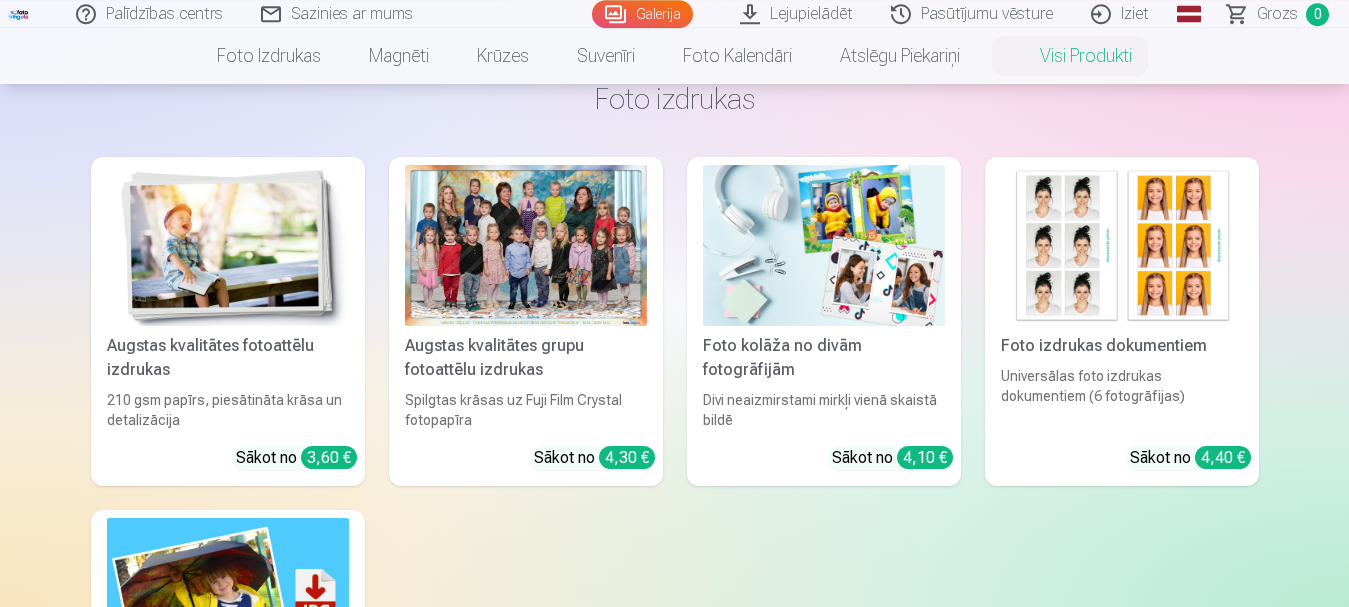scroll, scrollTop: 102, scrollLeft: 0, axis: vertical 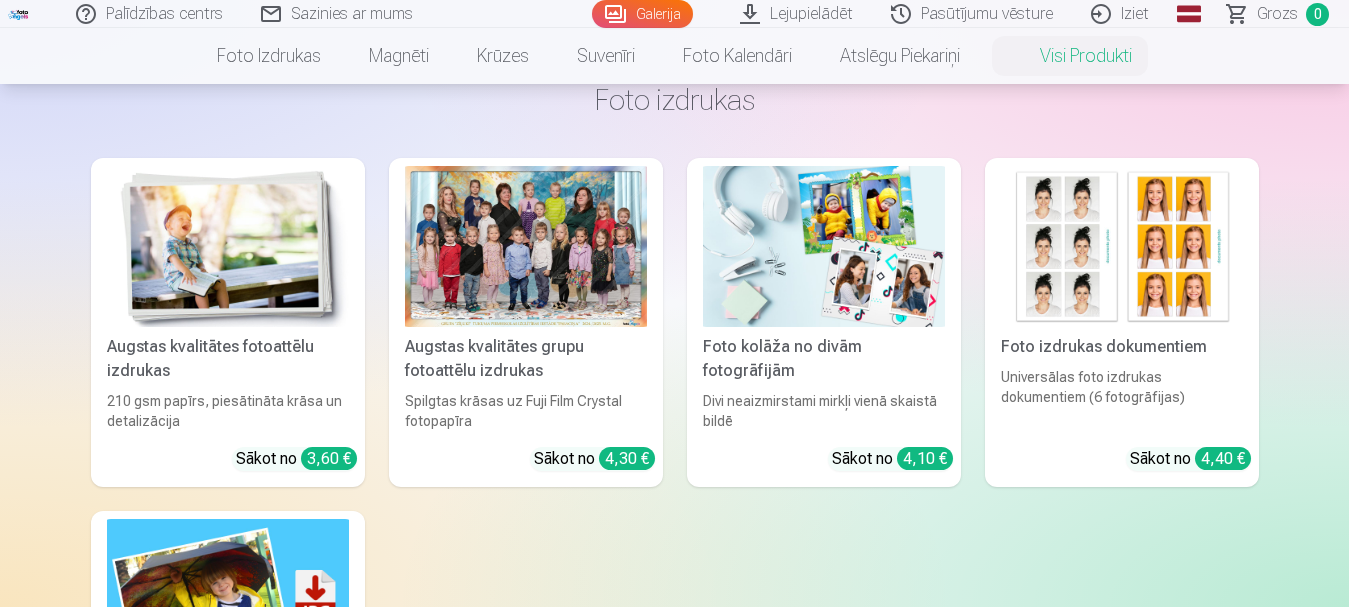 click at bounding box center (526, 246) 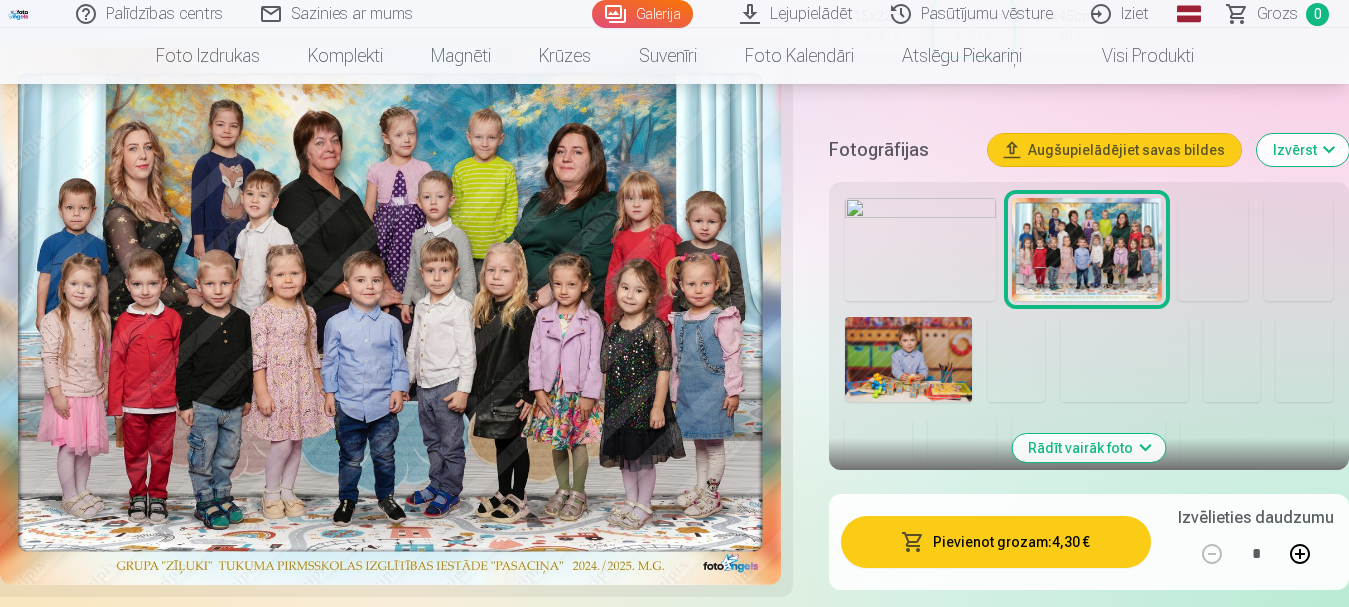 scroll, scrollTop: 510, scrollLeft: 0, axis: vertical 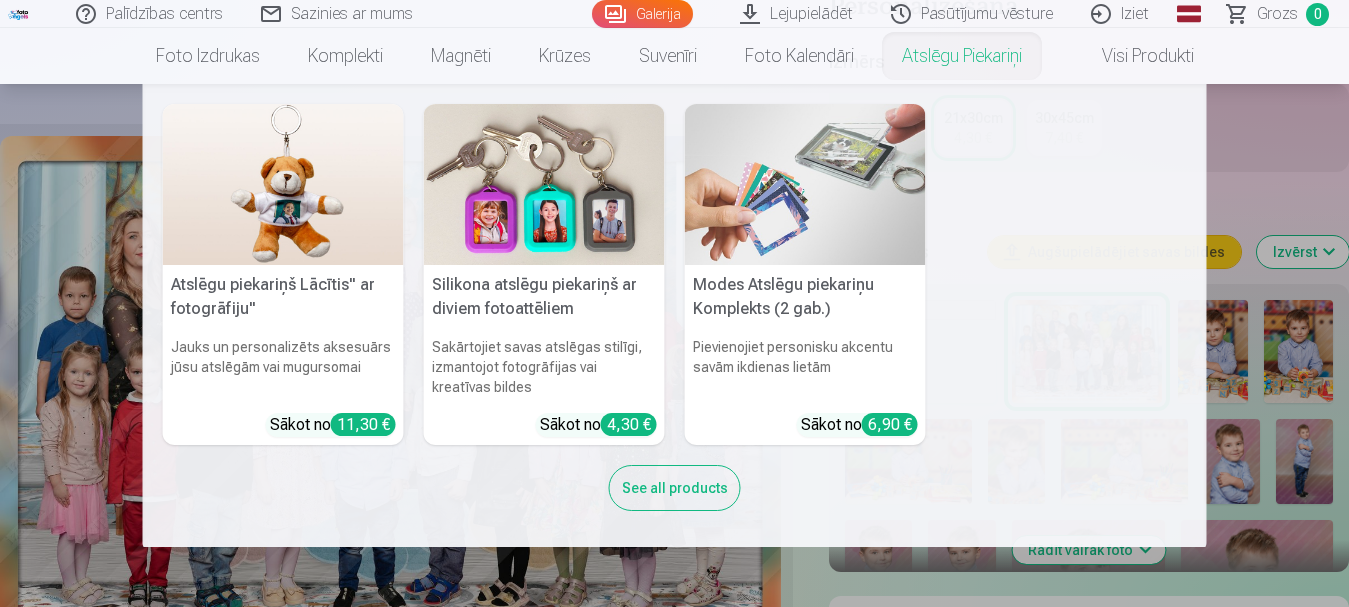 click on "Atslēgu piekariņš Lācītis" ar fotogrāfiju" Jauks un personalizēts aksesuārs jūsu atslēgām vai mugursomai Sākot no  11,30 € Silikona atslēgu piekariņš ar diviem fotoattēliem Sakārtojiet savas atslēgas stilīgi, izmantojot fotogrāfijas vai kreatīvas bildes Sākot no  4,30 € Modes Atslēgu piekariņu Komplekts (2 gab.) Pievienojiet personisku akcentu savām ikdienas lietām Sākot no  6,90 € See all products" at bounding box center [674, 315] 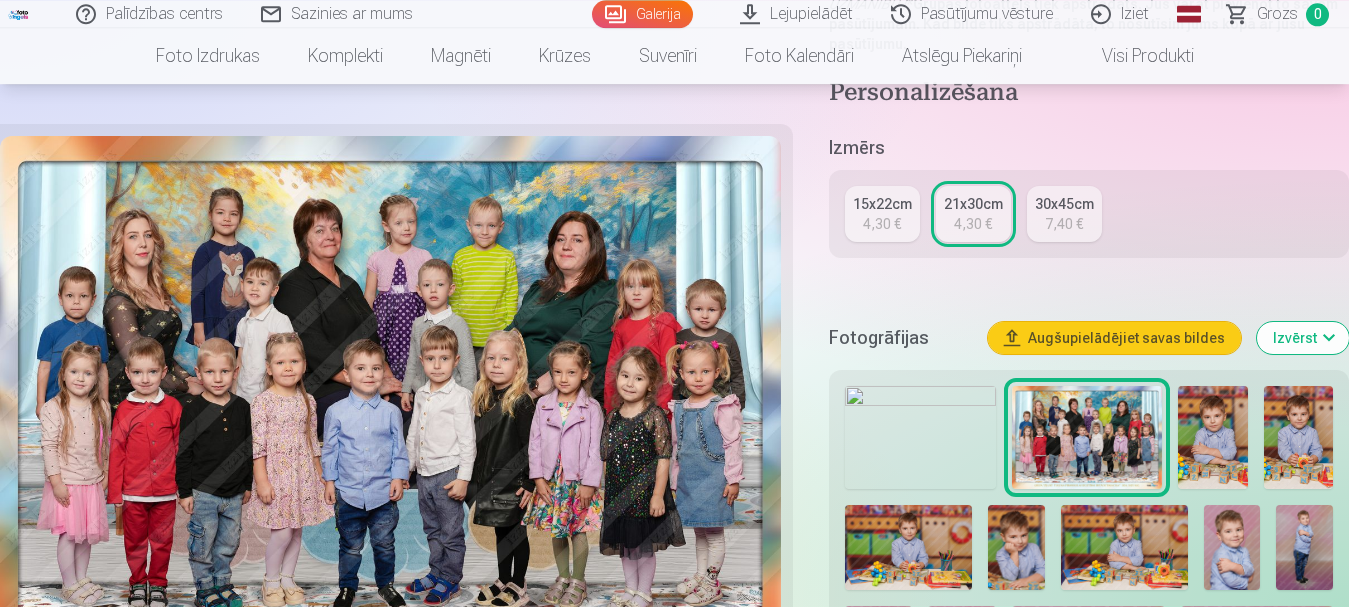 scroll, scrollTop: 408, scrollLeft: 0, axis: vertical 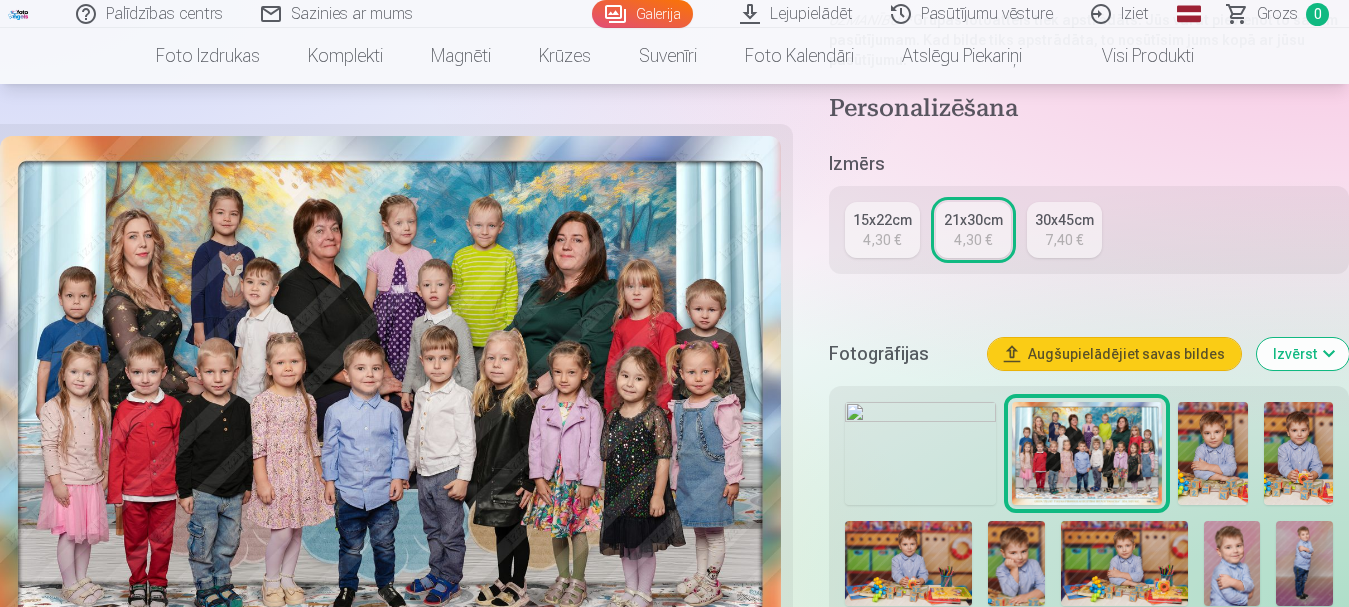 click on "Izvērst" at bounding box center [1303, 354] 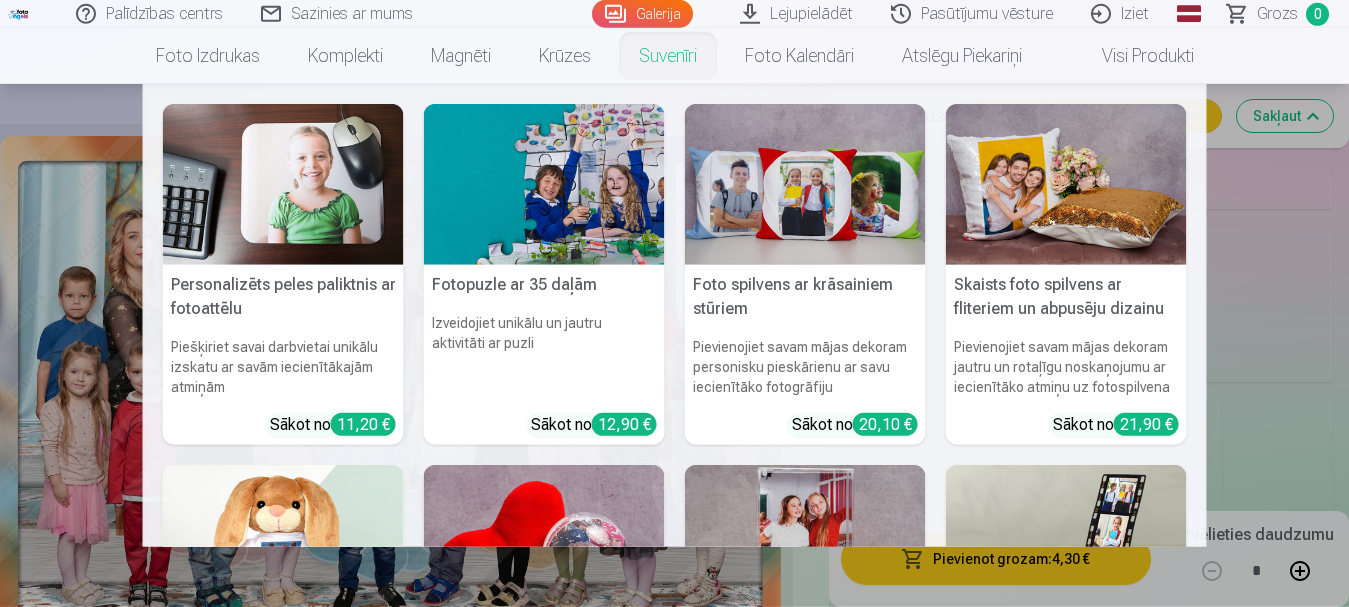scroll, scrollTop: 2754, scrollLeft: 0, axis: vertical 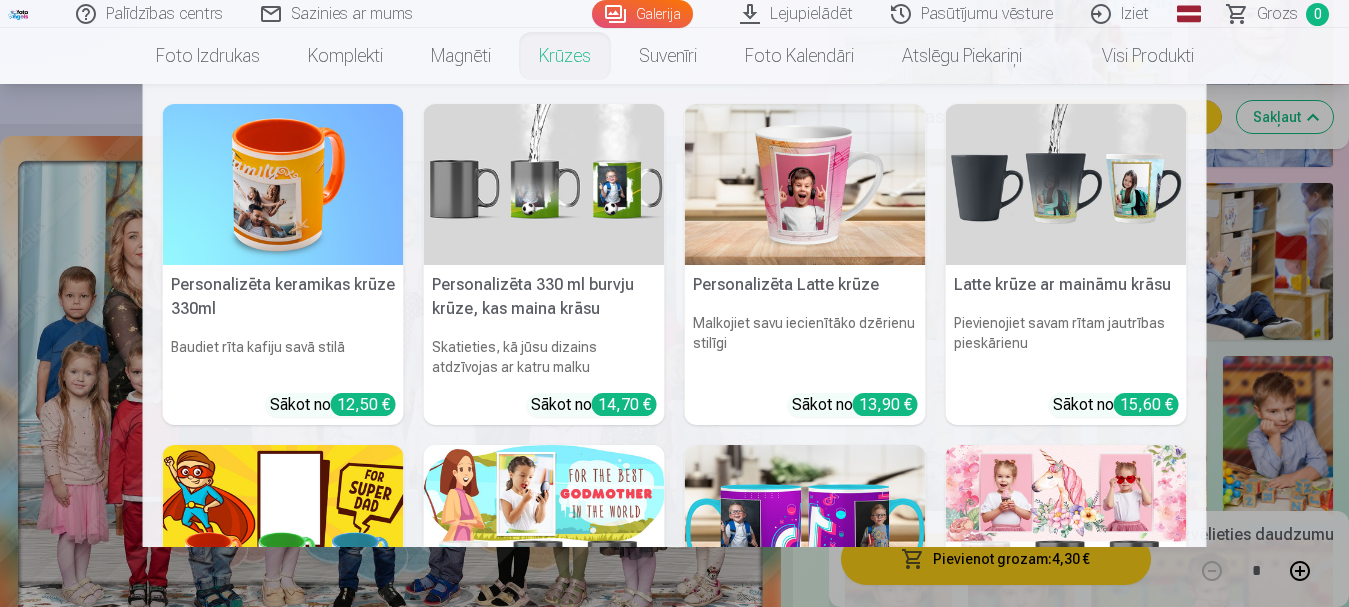 click on "Krūzes" at bounding box center (565, 56) 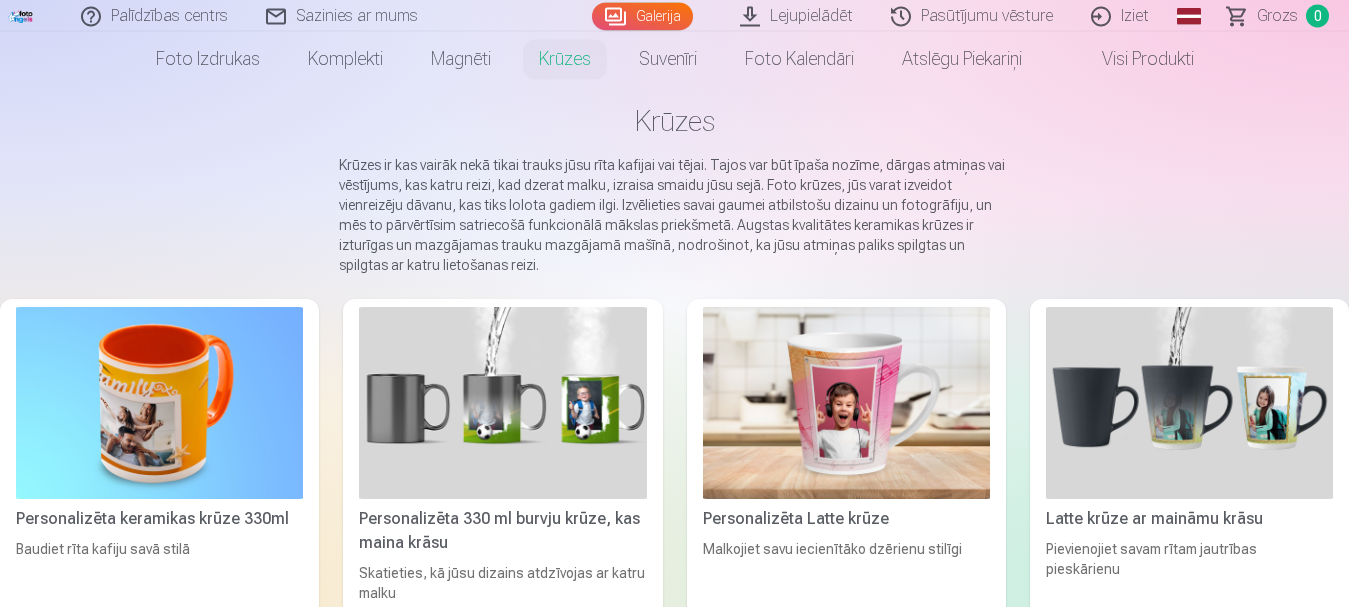 scroll, scrollTop: 0, scrollLeft: 0, axis: both 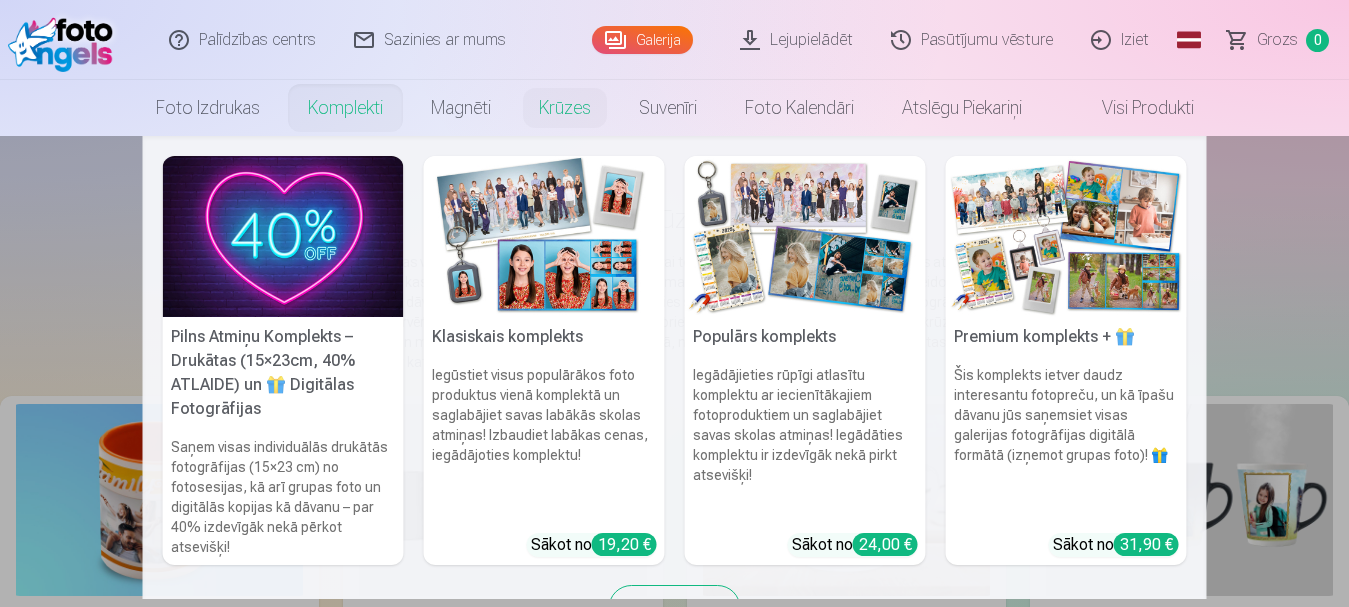 click on "Komplekti" at bounding box center [345, 108] 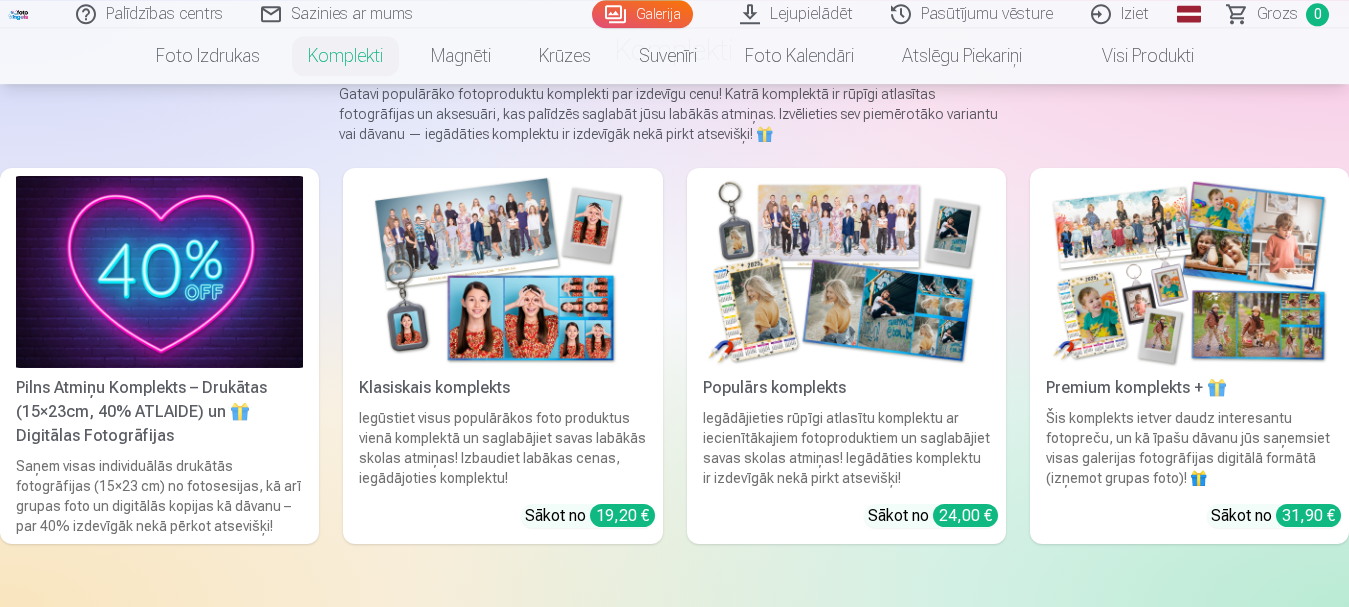 scroll, scrollTop: 204, scrollLeft: 0, axis: vertical 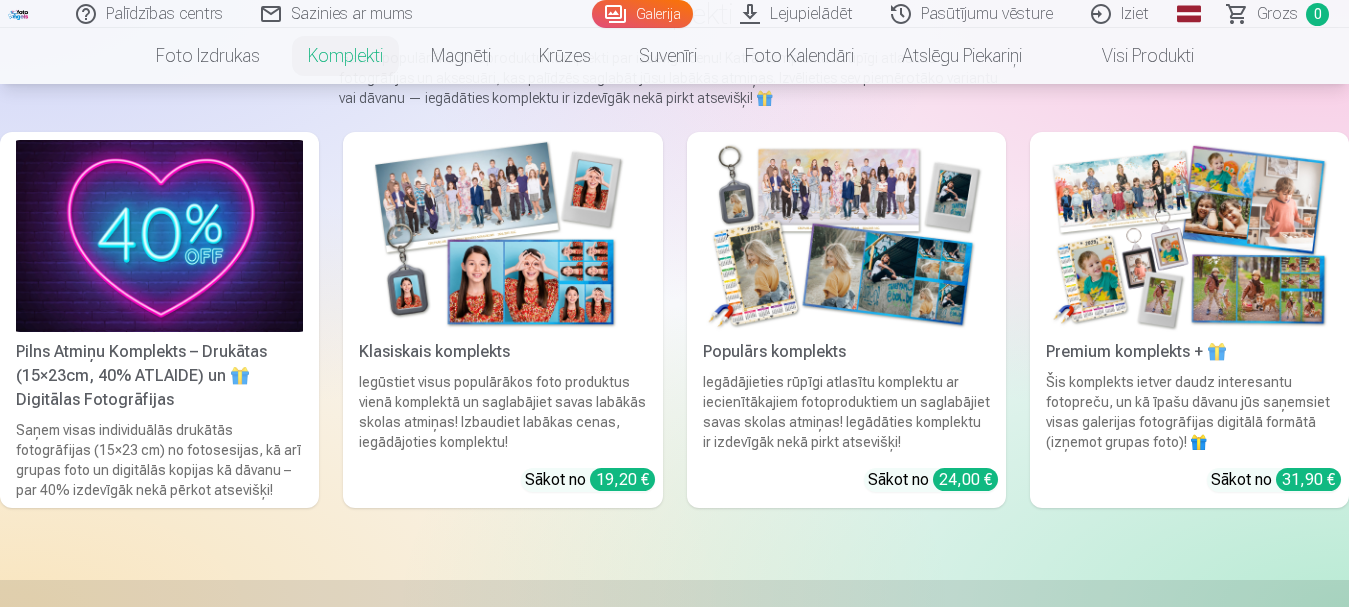 click at bounding box center [846, 236] 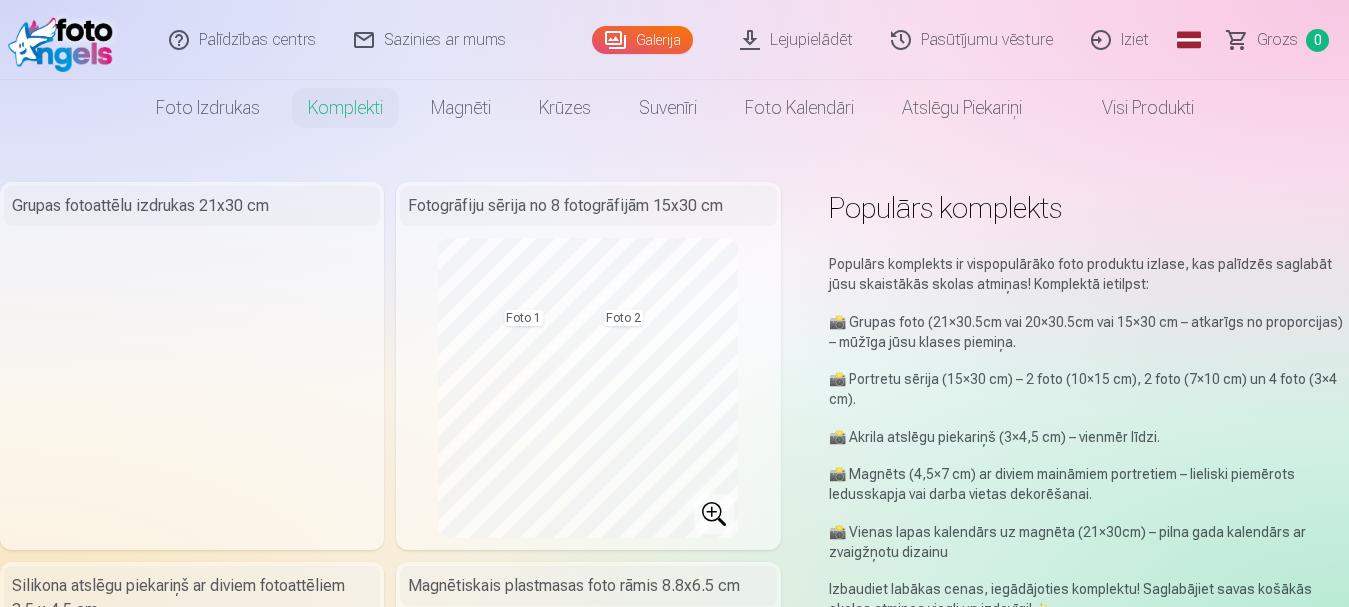 scroll, scrollTop: 0, scrollLeft: 0, axis: both 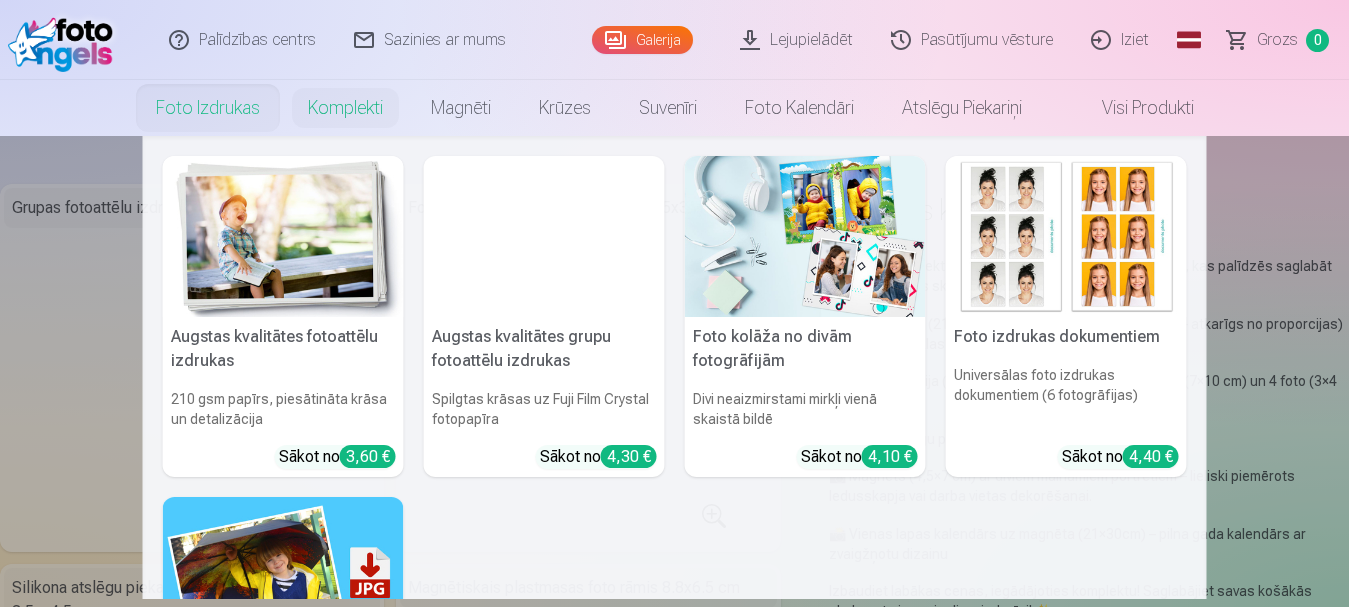 click on "Foto izdrukas" at bounding box center [208, 108] 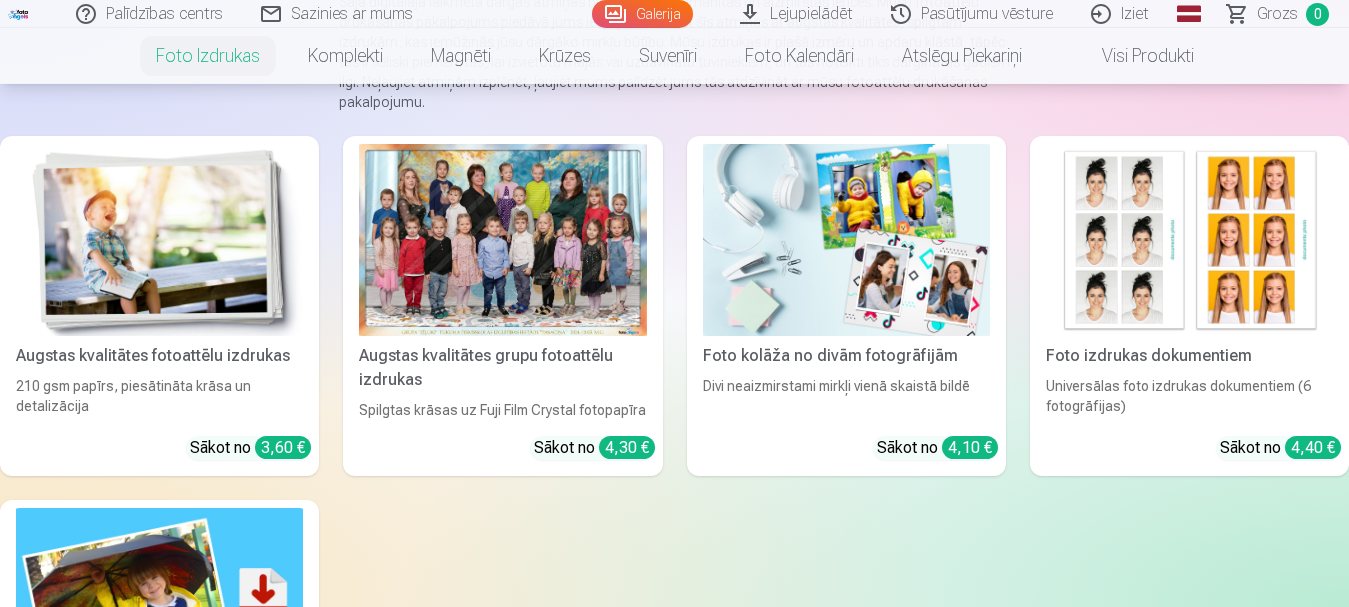 scroll, scrollTop: 204, scrollLeft: 0, axis: vertical 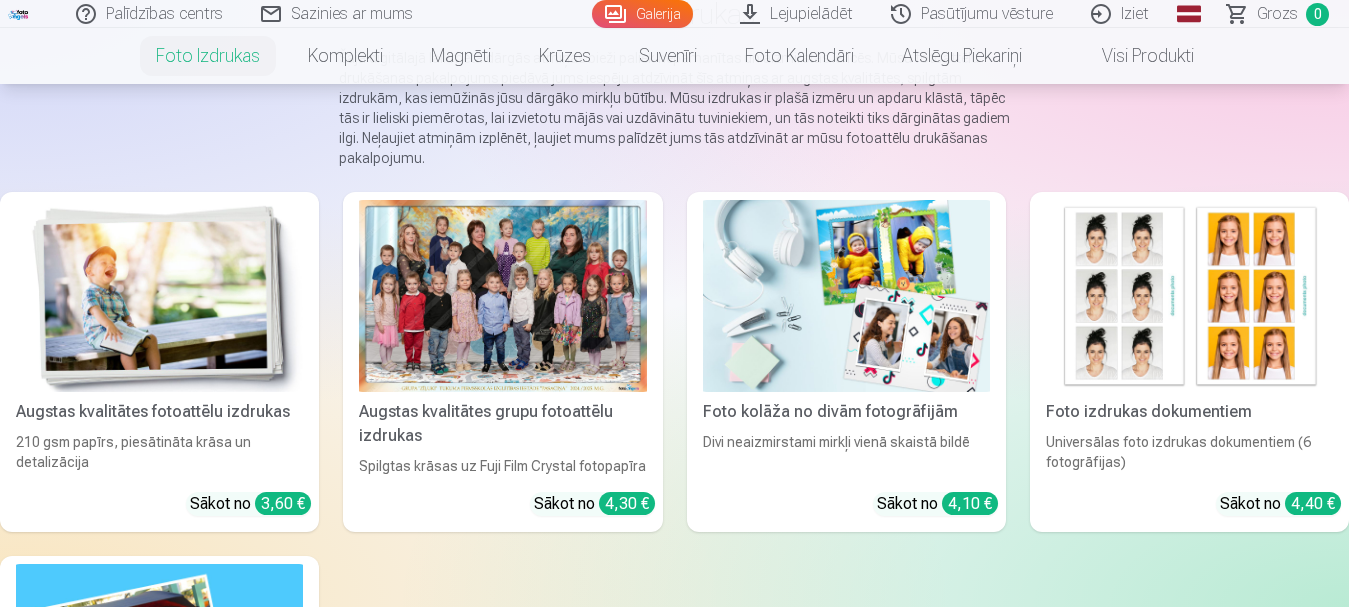 click at bounding box center (159, 296) 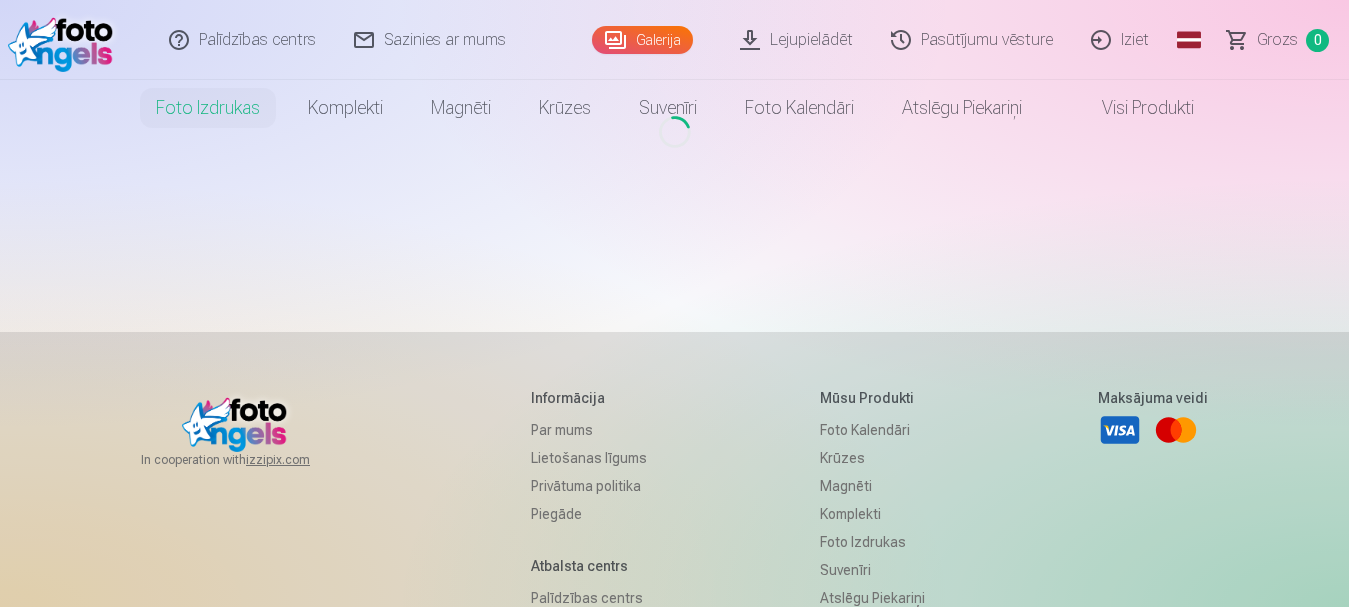 scroll, scrollTop: 0, scrollLeft: 0, axis: both 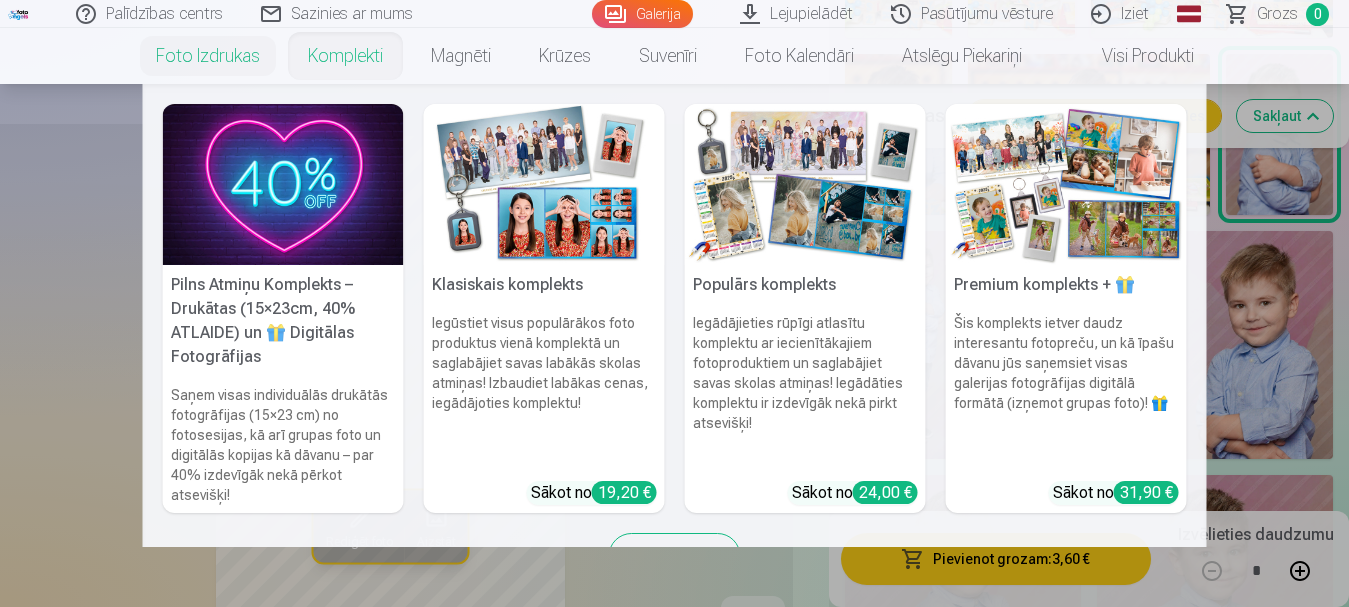 click at bounding box center (283, 184) 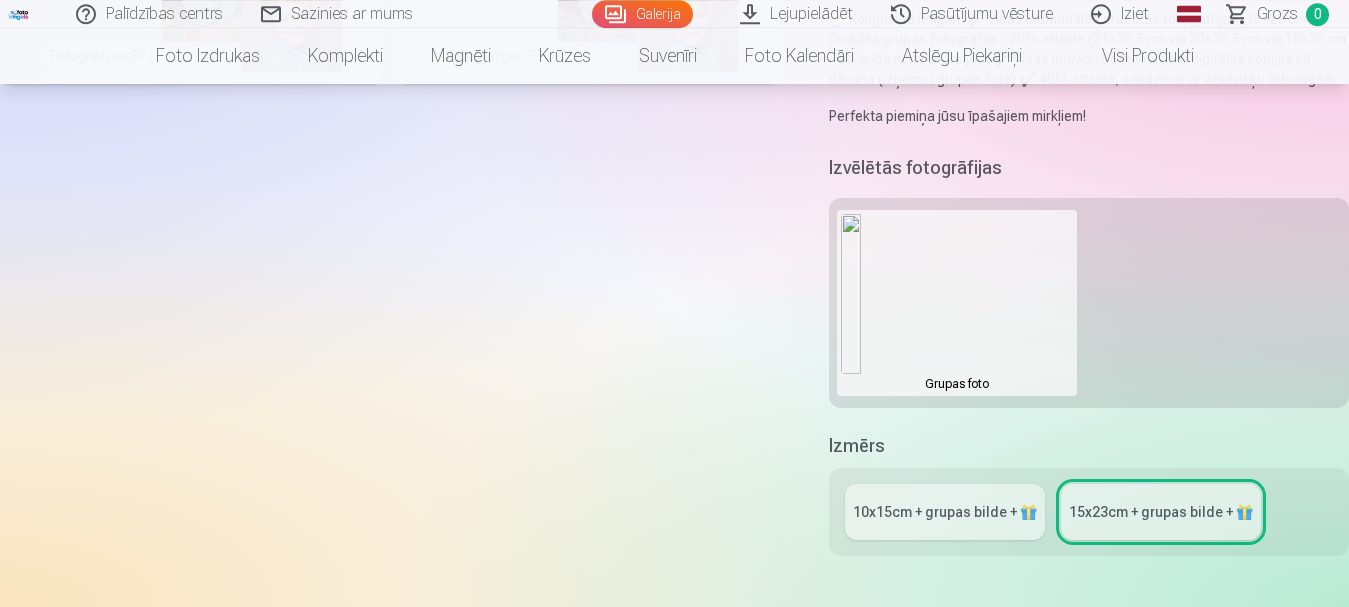 scroll, scrollTop: 612, scrollLeft: 0, axis: vertical 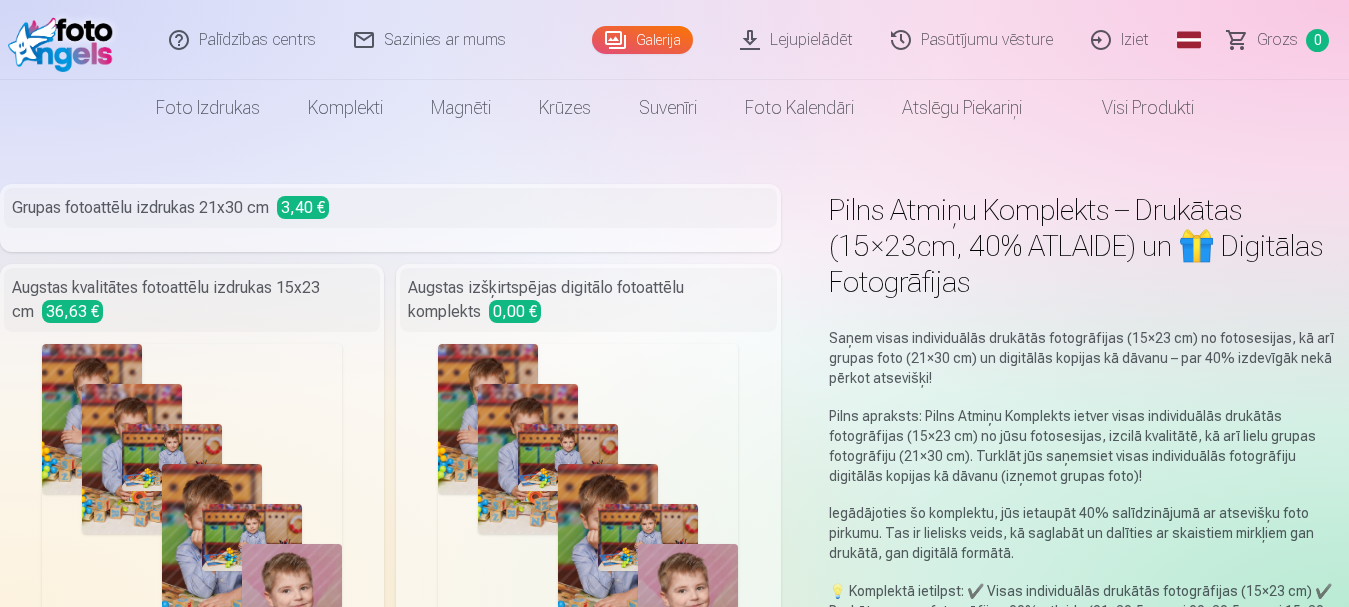 click on "Palīdzības centrs" at bounding box center (243, 40) 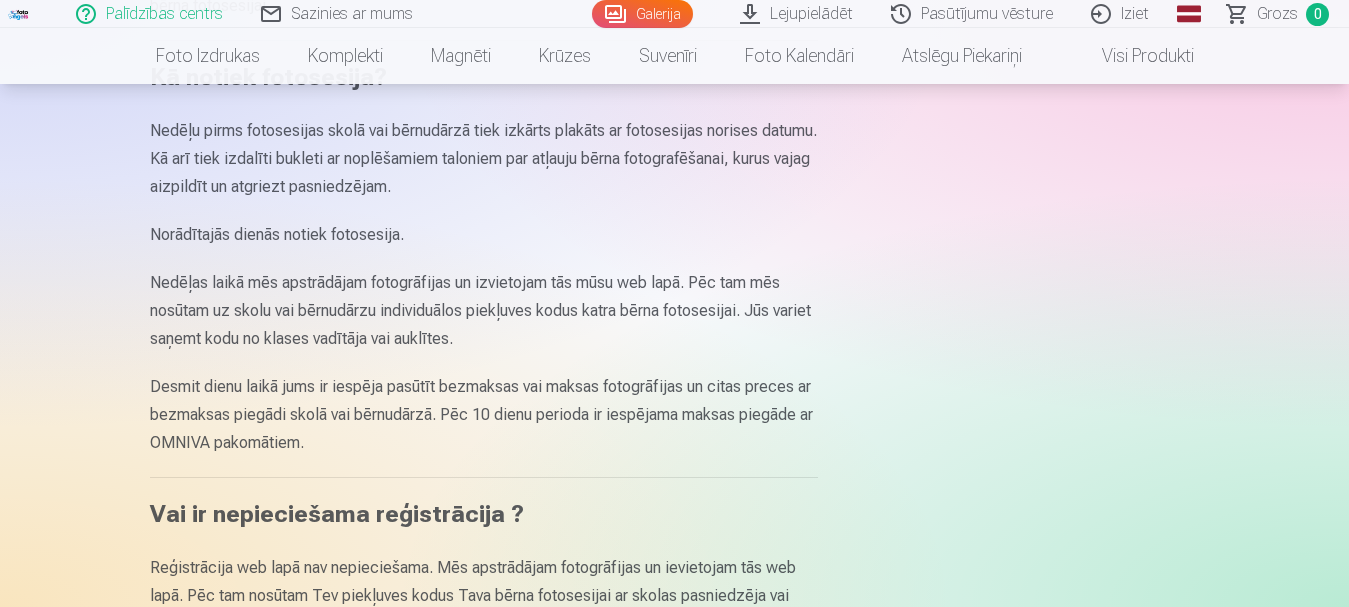 scroll, scrollTop: 0, scrollLeft: 0, axis: both 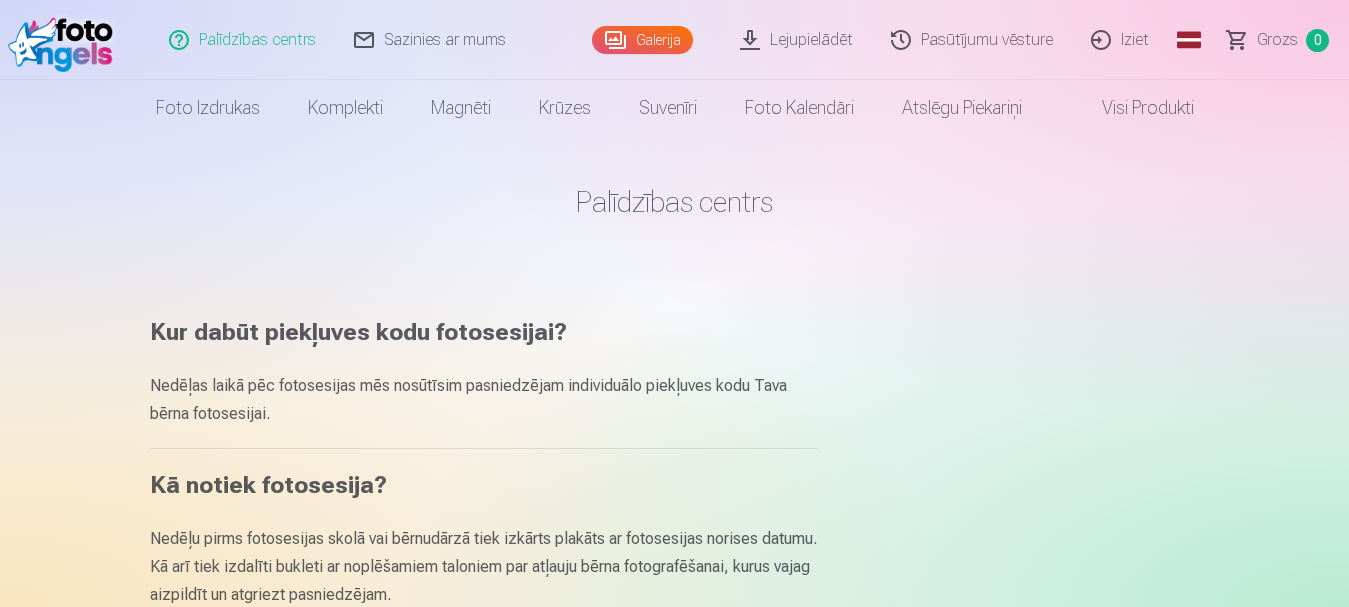 click on "Visi produkti" at bounding box center [1132, 108] 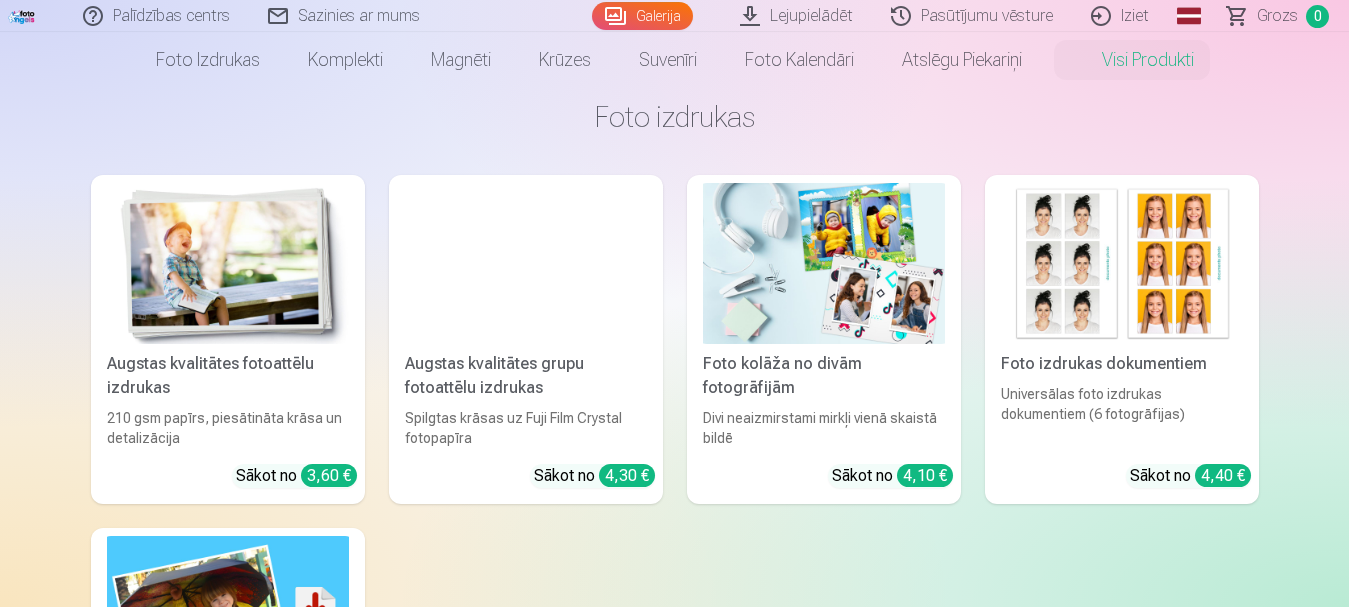 scroll, scrollTop: 0, scrollLeft: 0, axis: both 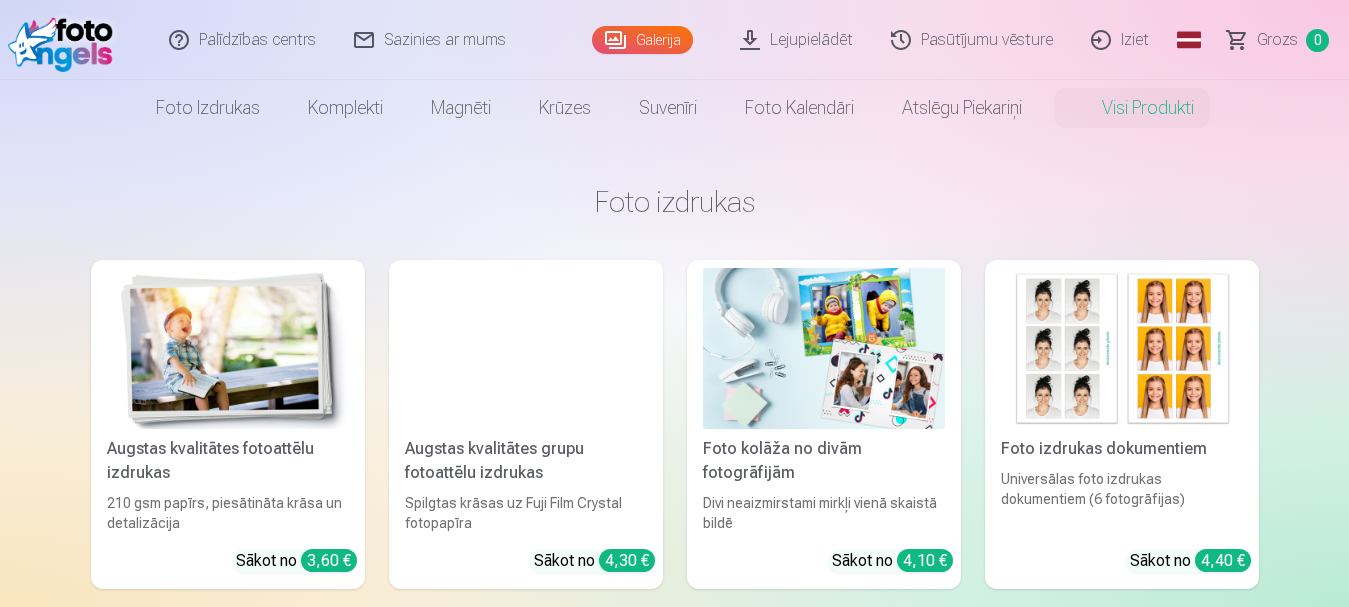 click on "Galerija" at bounding box center [642, 40] 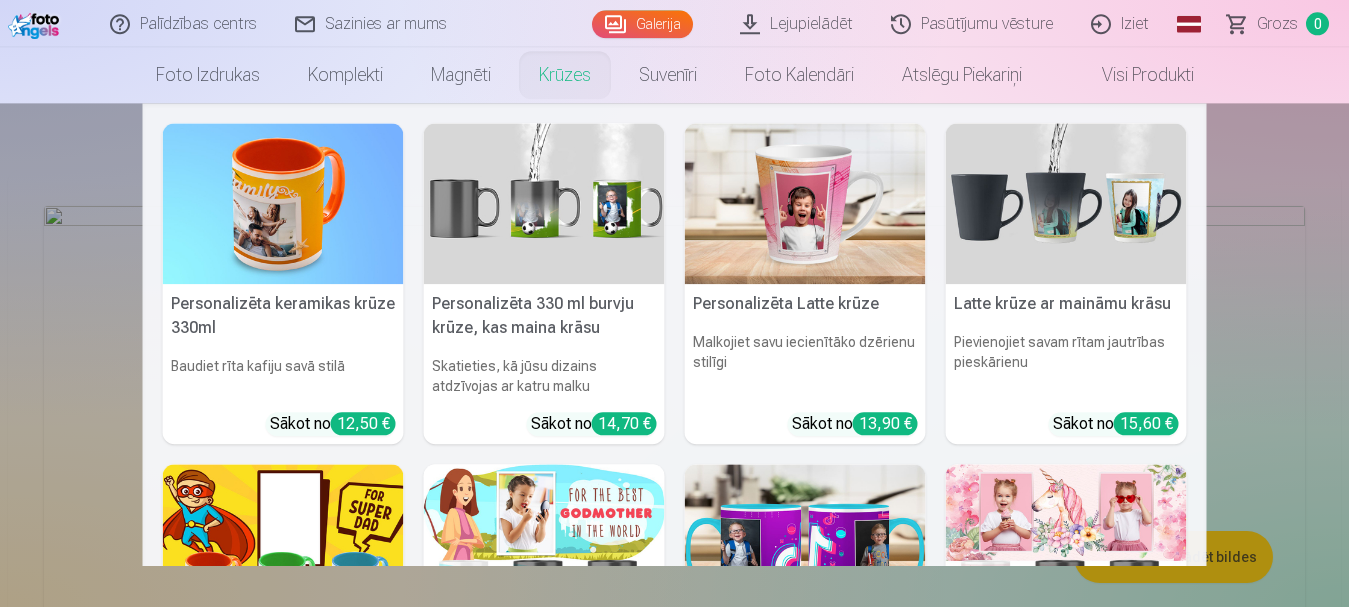 scroll, scrollTop: 0, scrollLeft: 0, axis: both 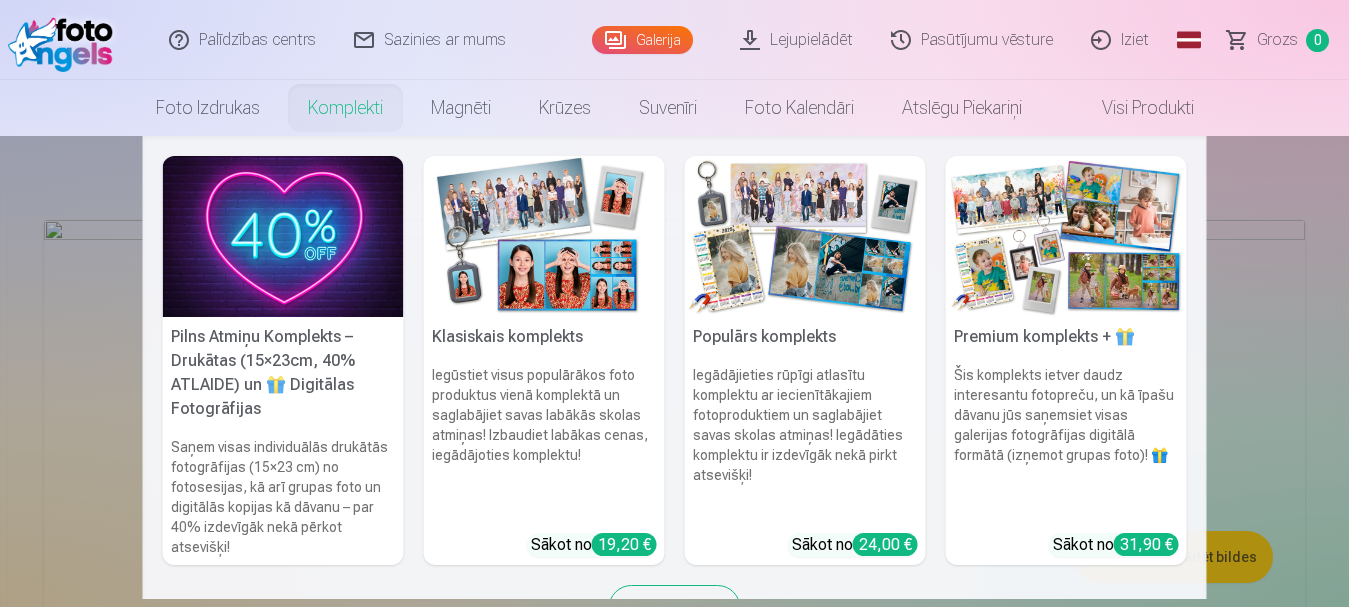 click on "Komplekti" at bounding box center (345, 108) 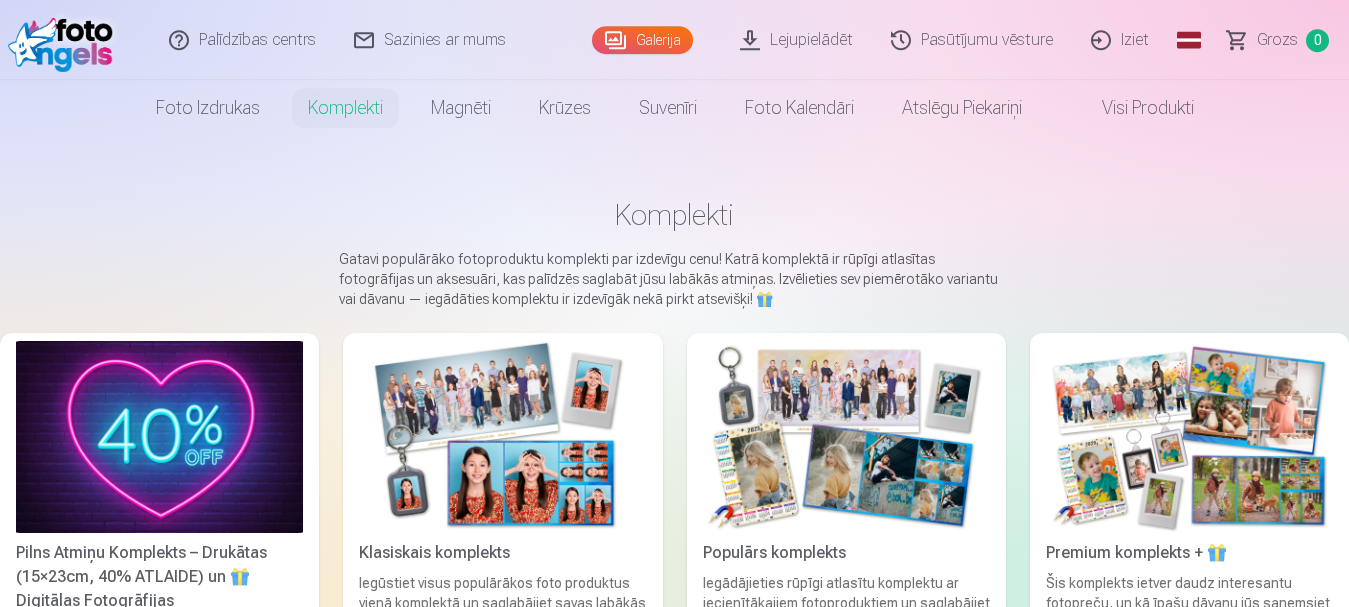 scroll, scrollTop: 0, scrollLeft: 0, axis: both 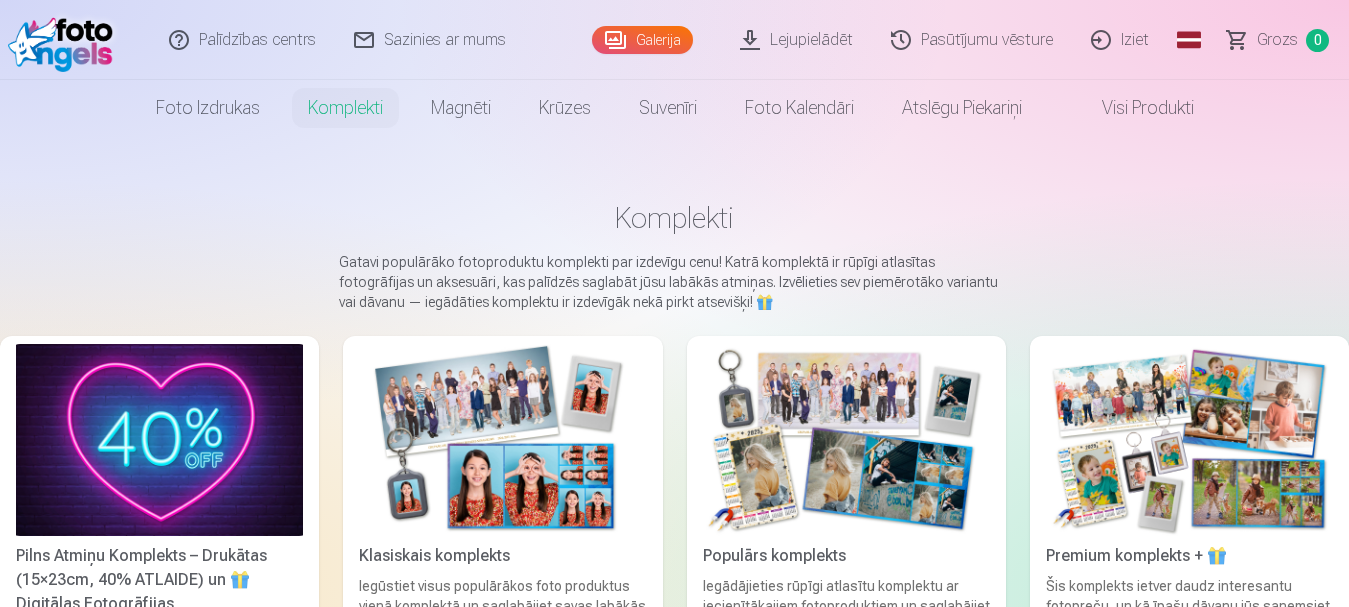 click on "Visi produkti" at bounding box center (1132, 108) 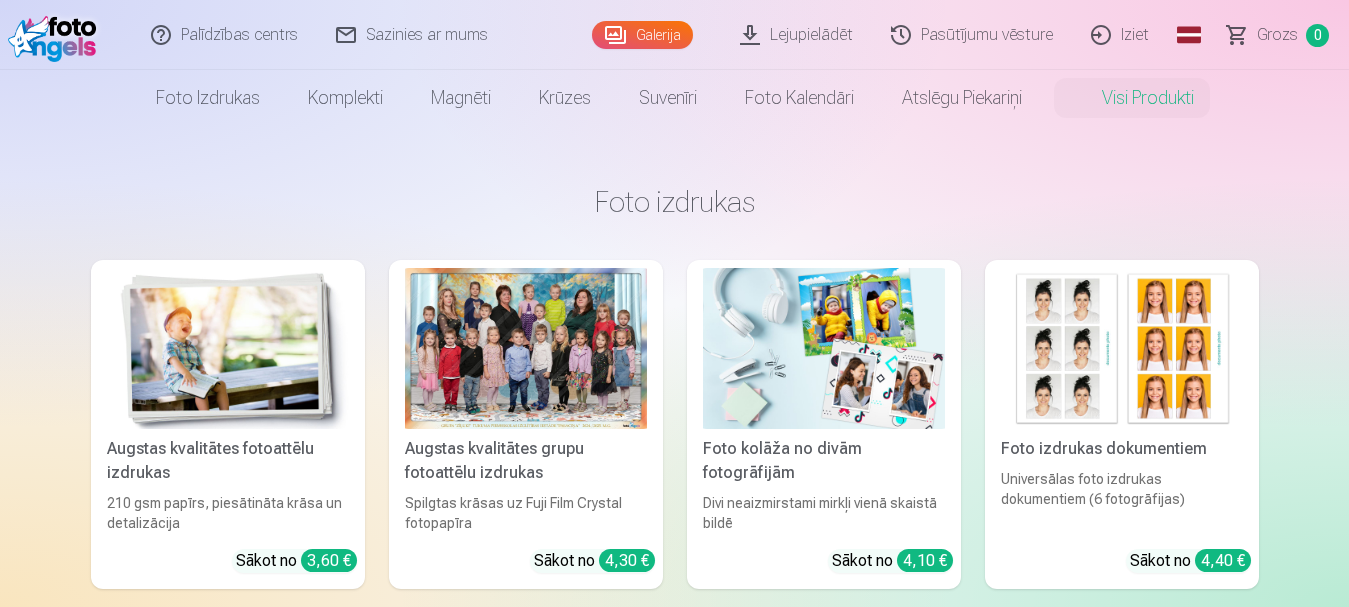 scroll, scrollTop: 102, scrollLeft: 0, axis: vertical 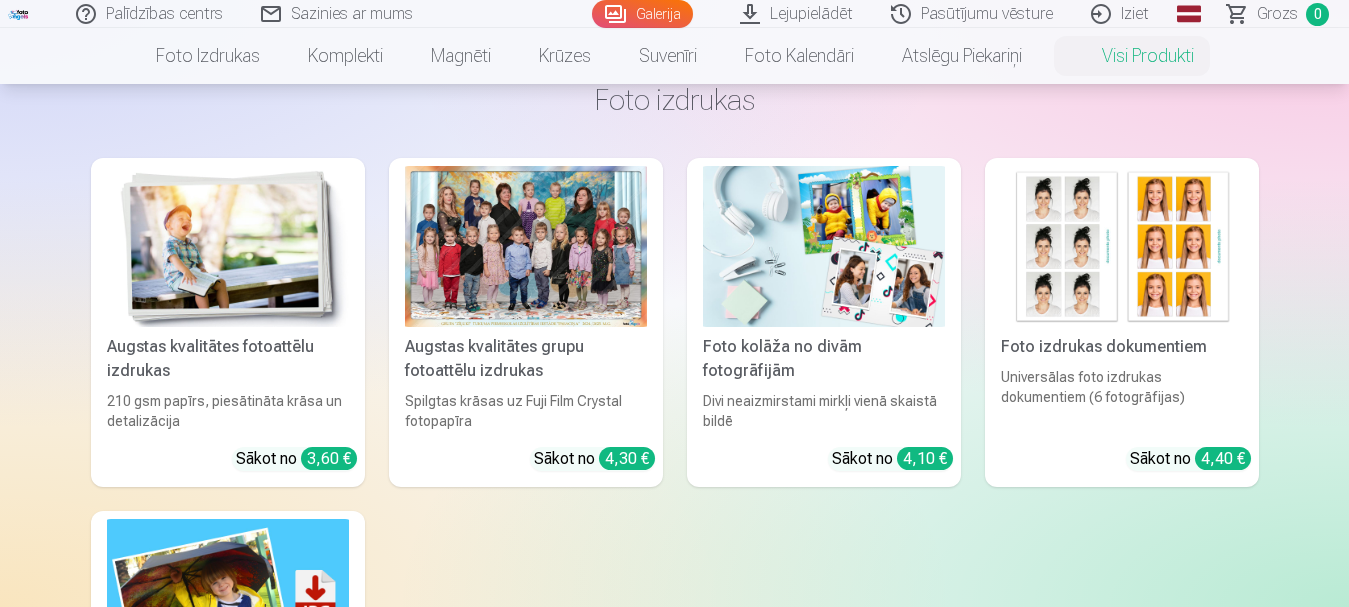 click at bounding box center [526, 246] 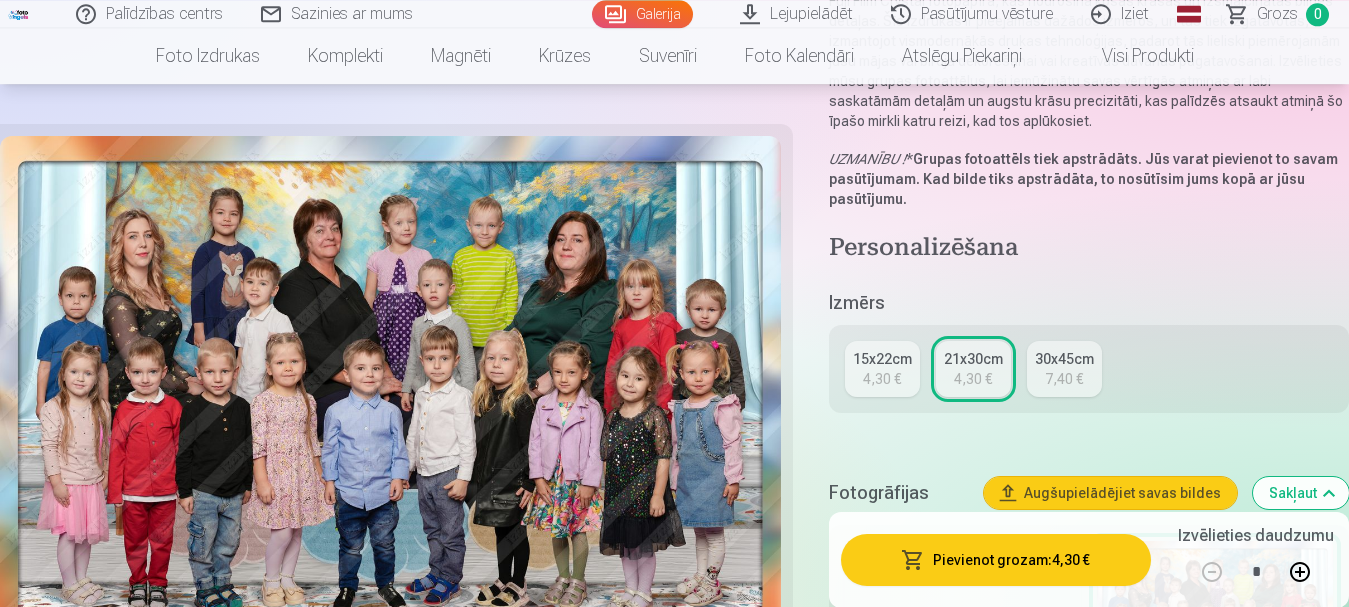 scroll, scrollTop: 306, scrollLeft: 0, axis: vertical 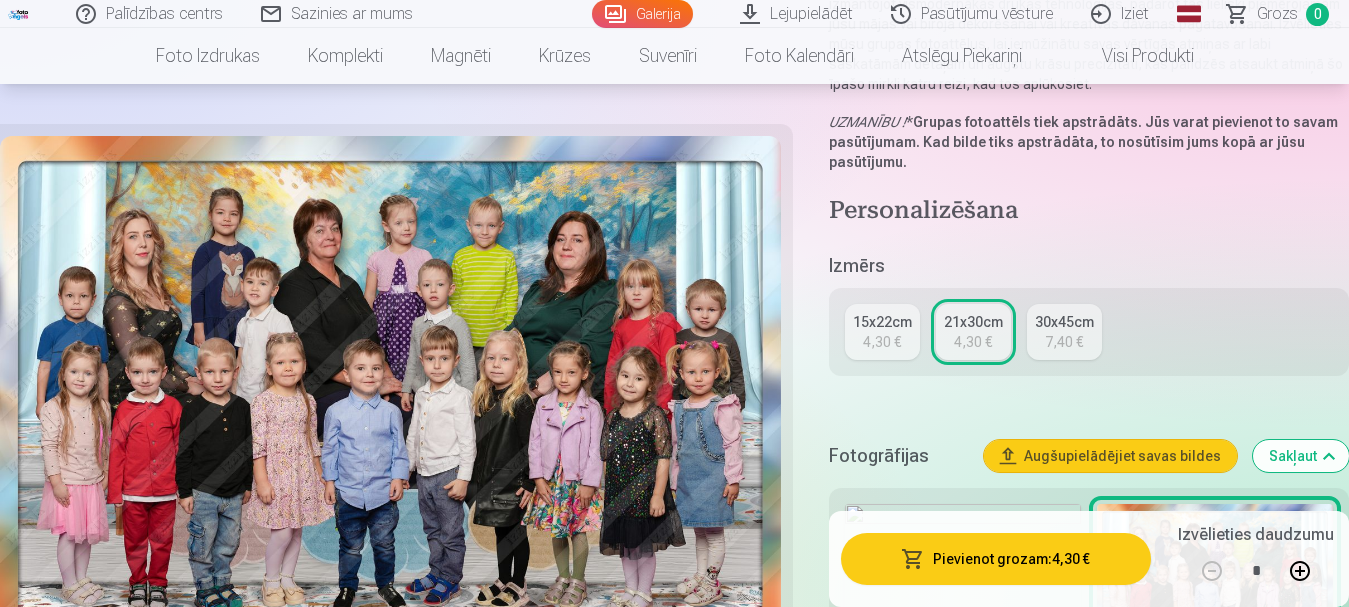 click on "15x22cm 4,30 € 21x30cm 4,30 € 30x45cm 7,40 €" at bounding box center [1089, 332] 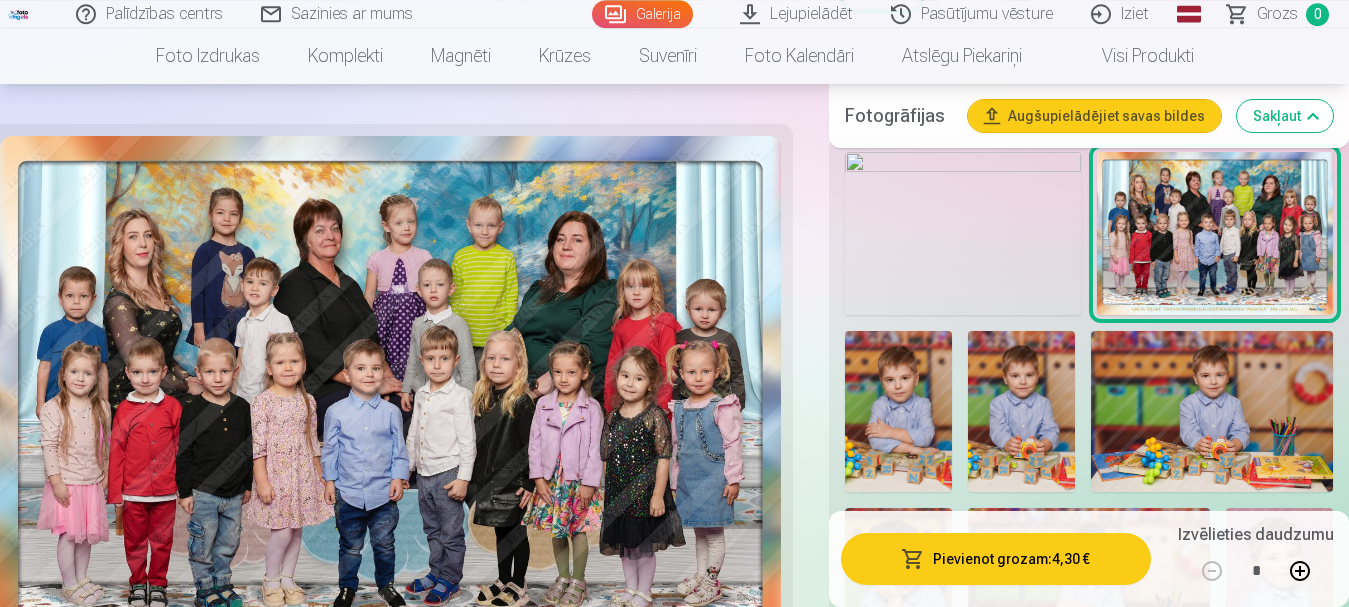 scroll, scrollTop: 714, scrollLeft: 0, axis: vertical 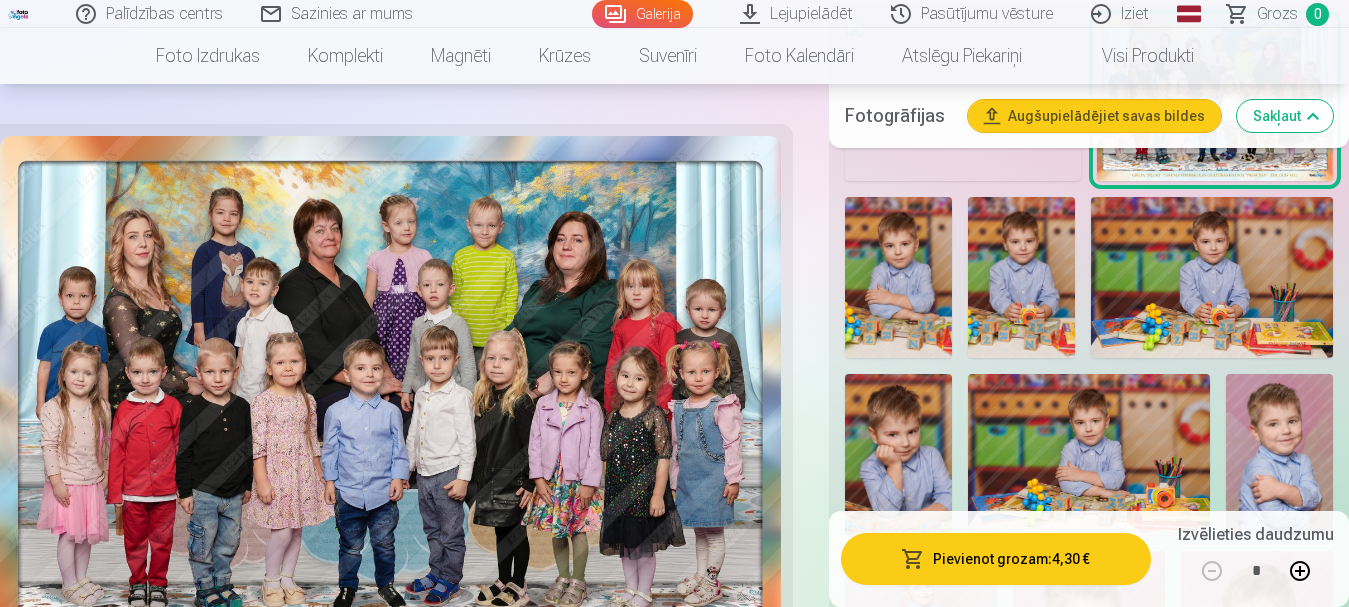 click at bounding box center (898, 277) 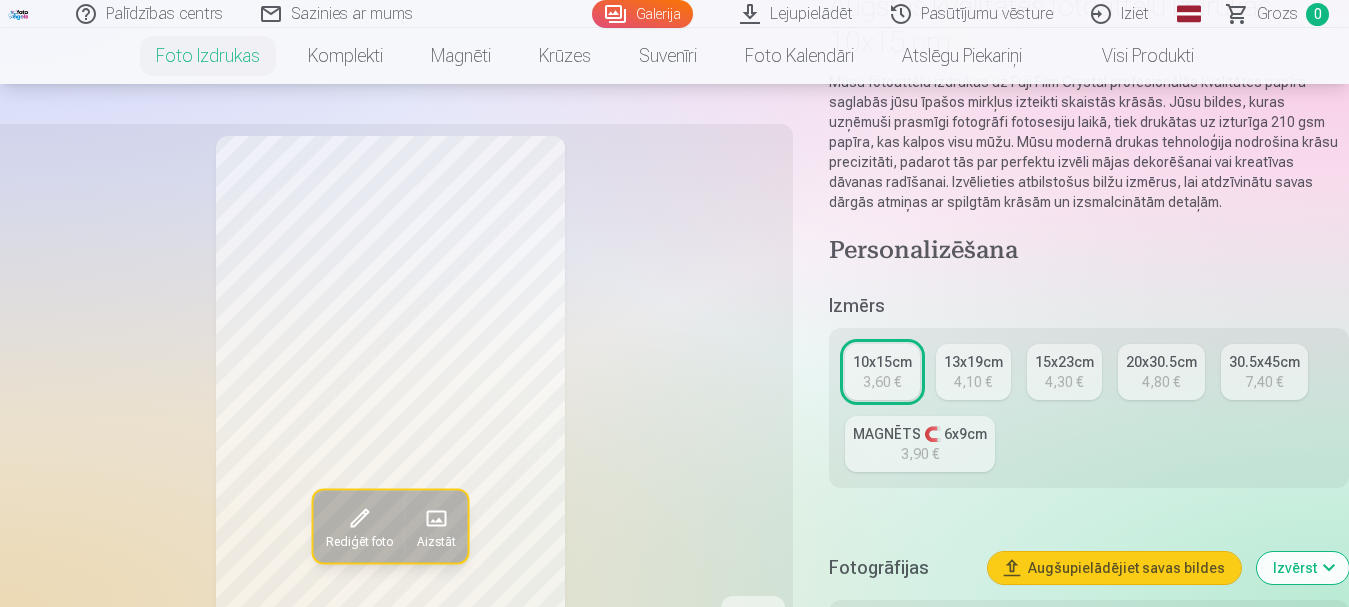 scroll, scrollTop: 0, scrollLeft: 0, axis: both 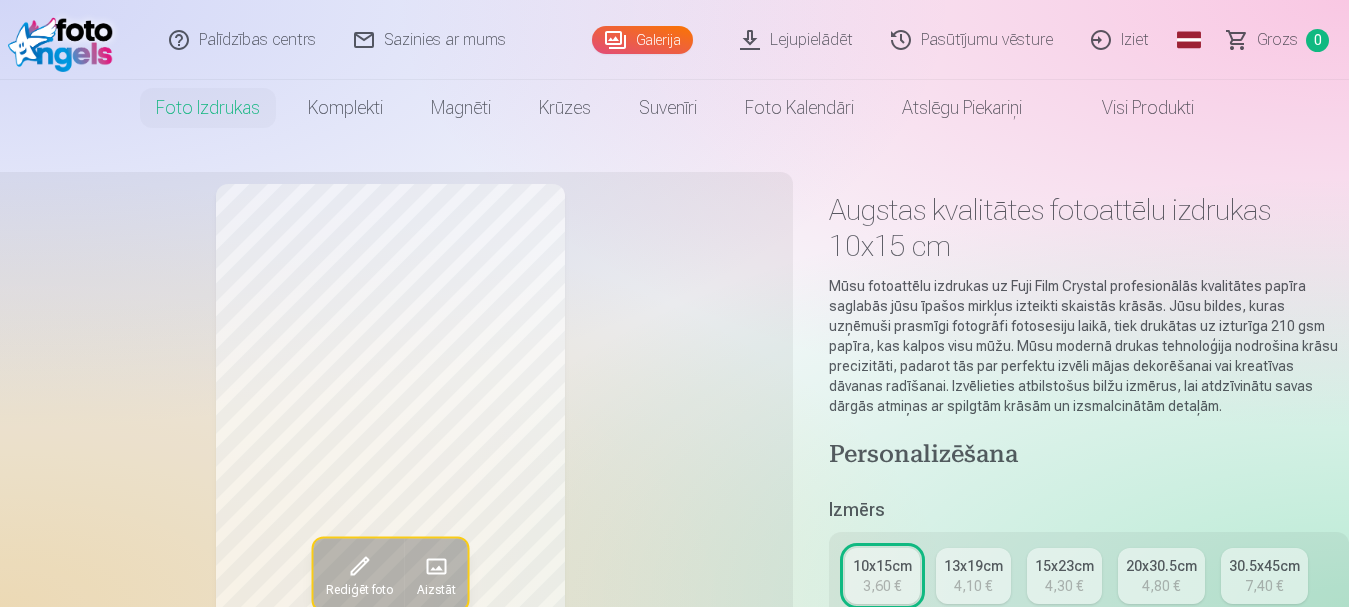 click at bounding box center (1082, 108) 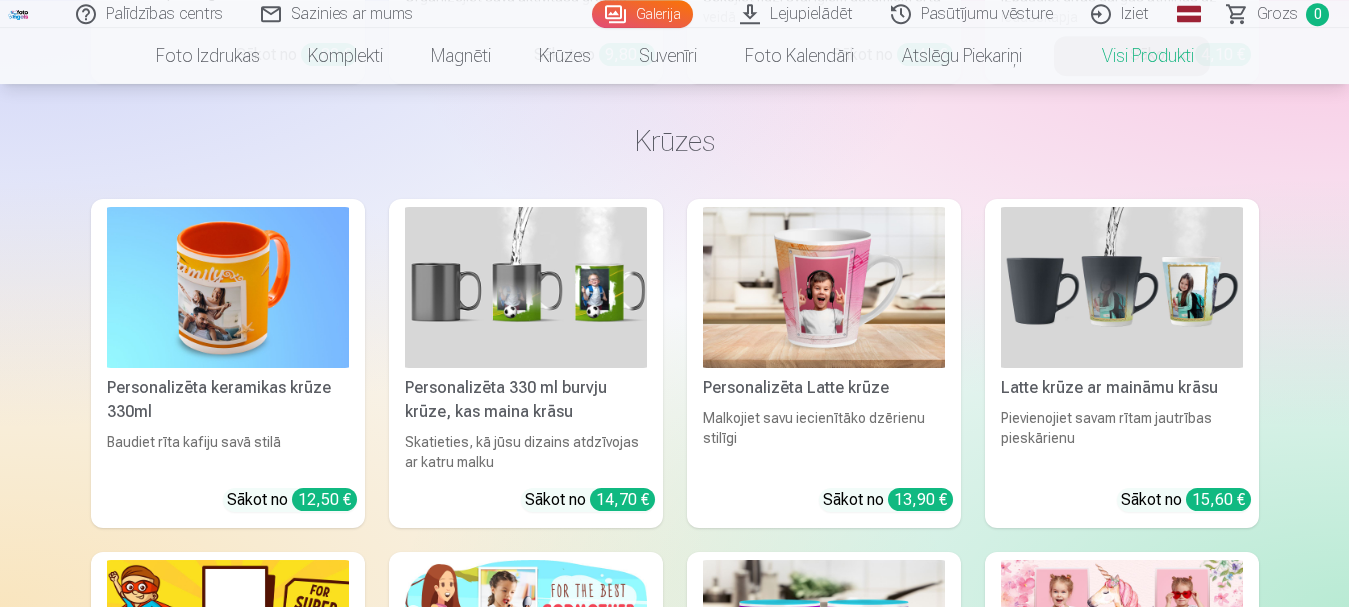 scroll, scrollTop: 2142, scrollLeft: 0, axis: vertical 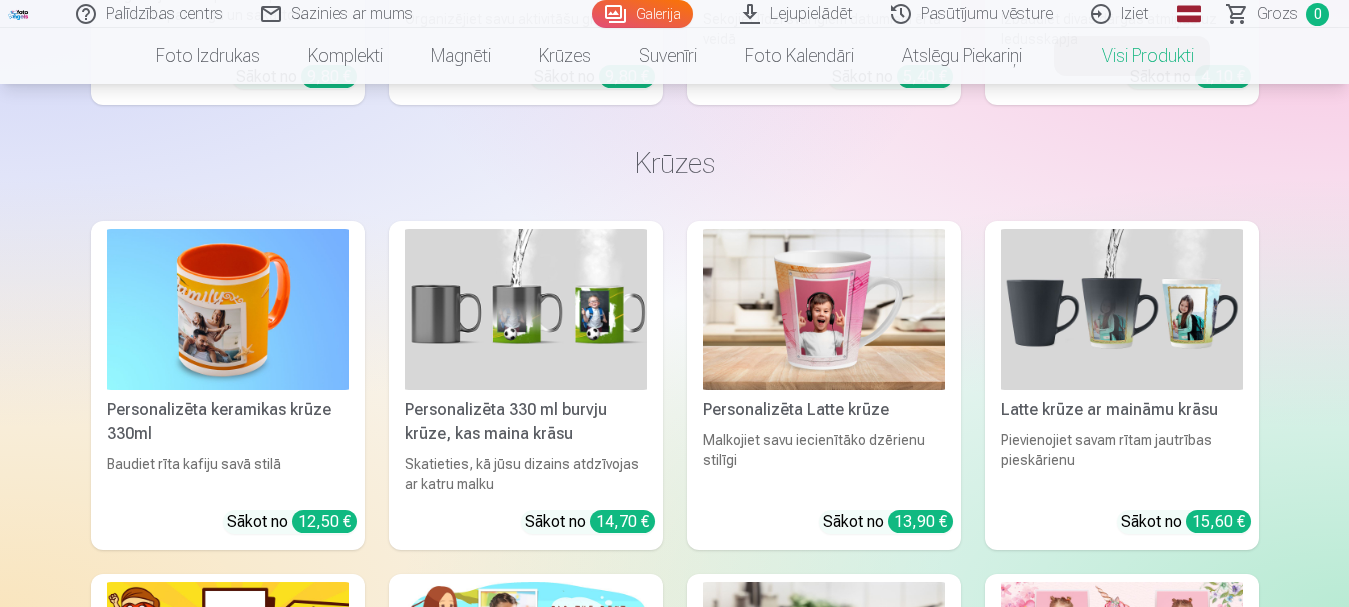 click on "Palīdzības centrs" at bounding box center (150, 14) 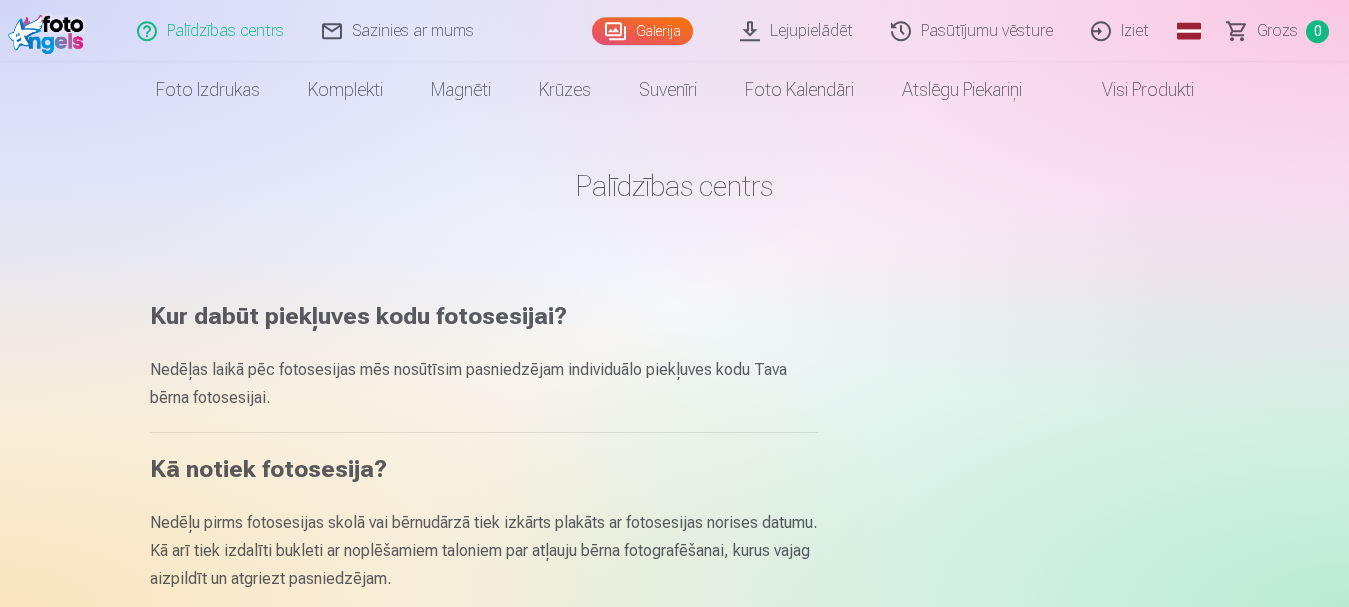 scroll, scrollTop: 0, scrollLeft: 0, axis: both 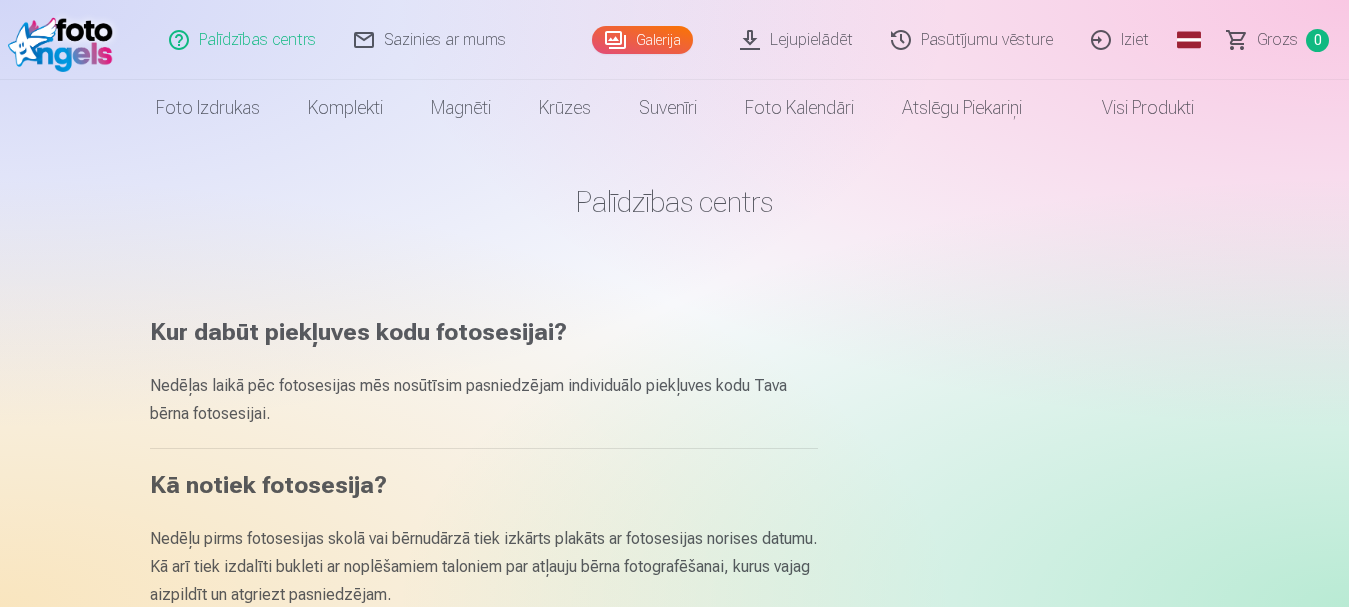 click on "Visi produkti" at bounding box center (1132, 108) 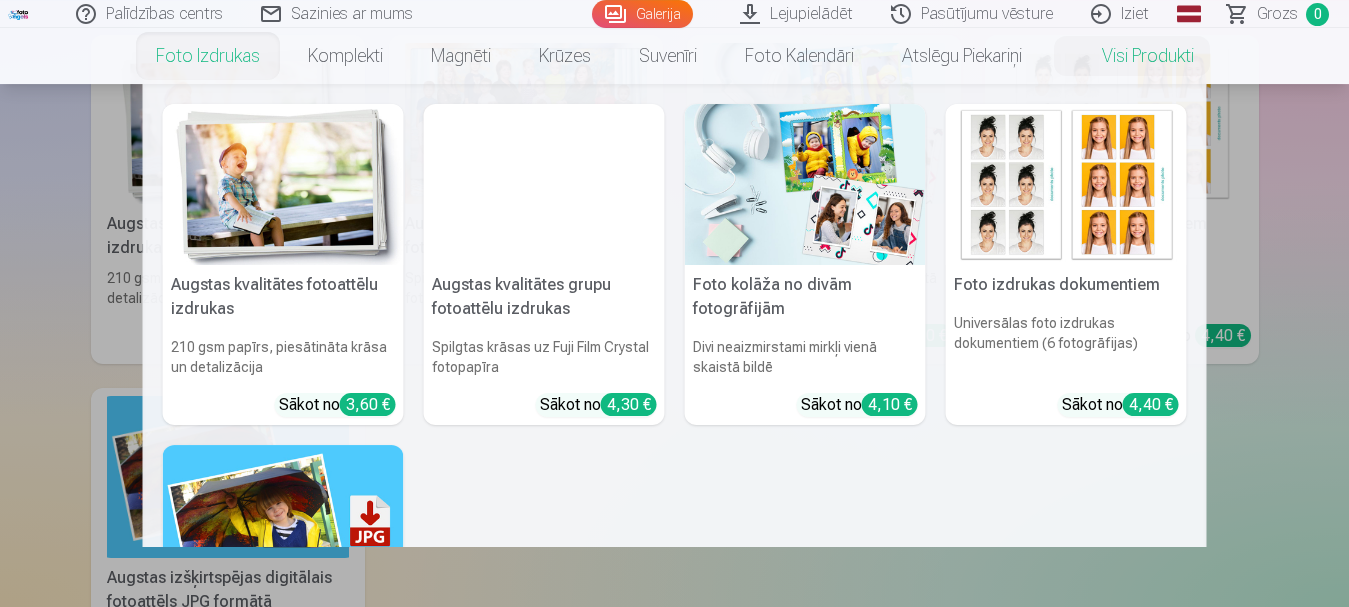 scroll, scrollTop: 408, scrollLeft: 0, axis: vertical 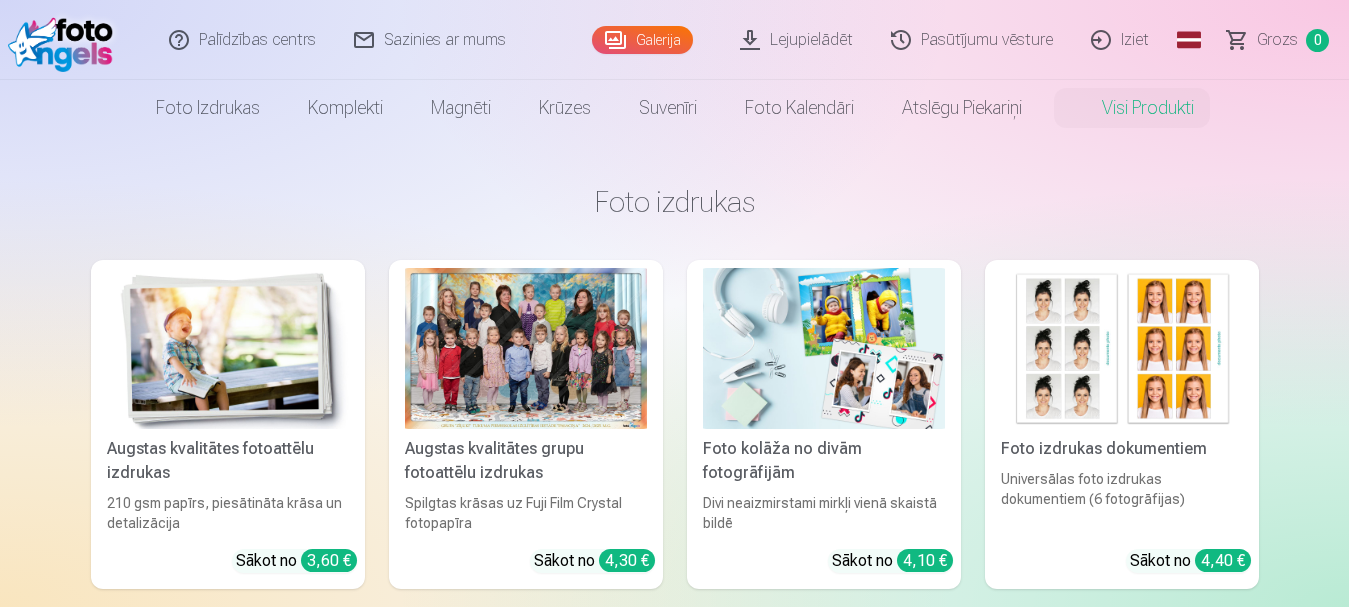 click on "Visi produkti" at bounding box center (1132, 108) 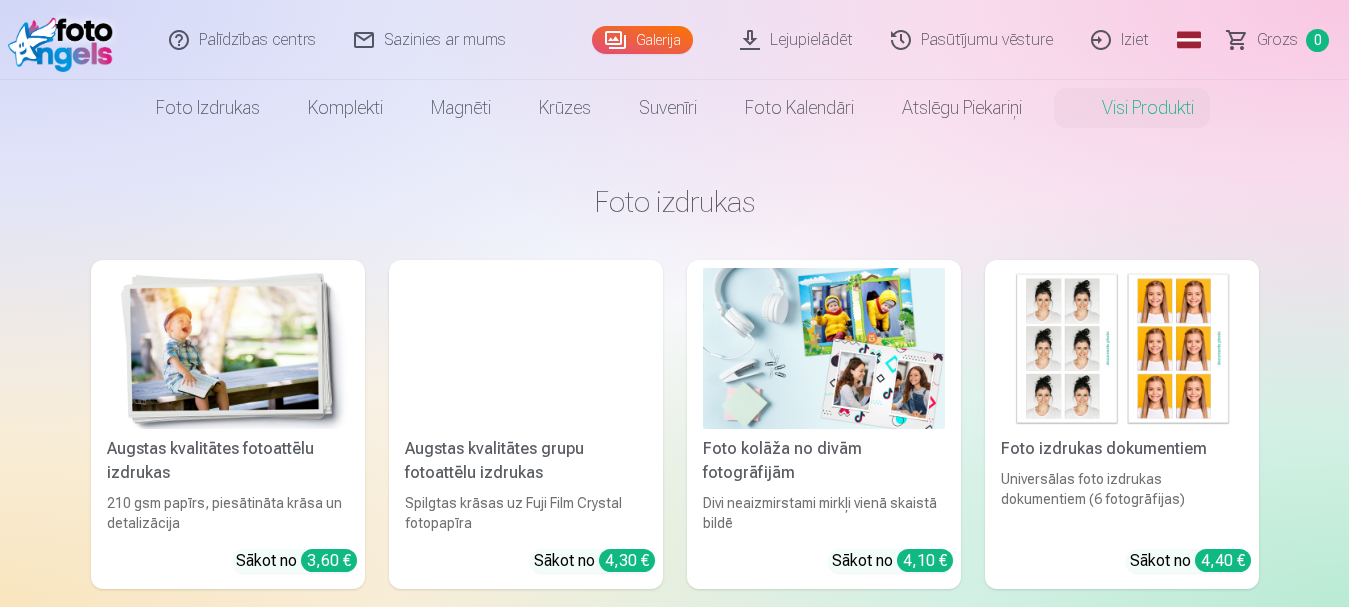 click on "Visi produkti" at bounding box center (1132, 108) 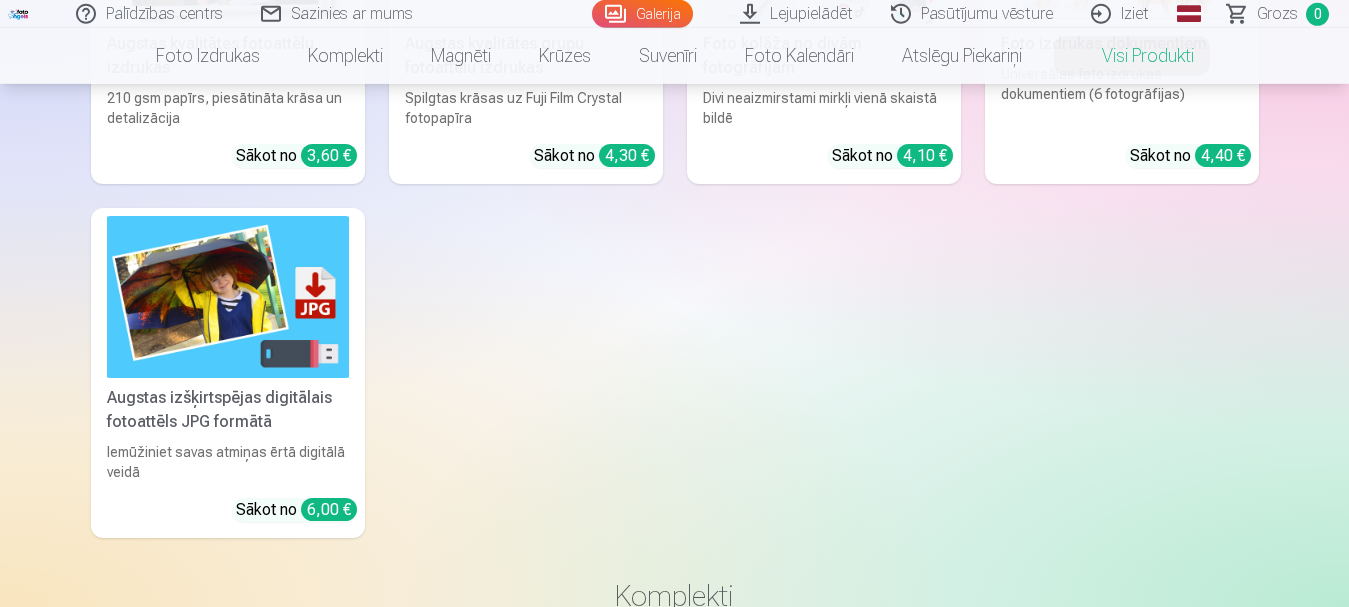 scroll, scrollTop: 408, scrollLeft: 0, axis: vertical 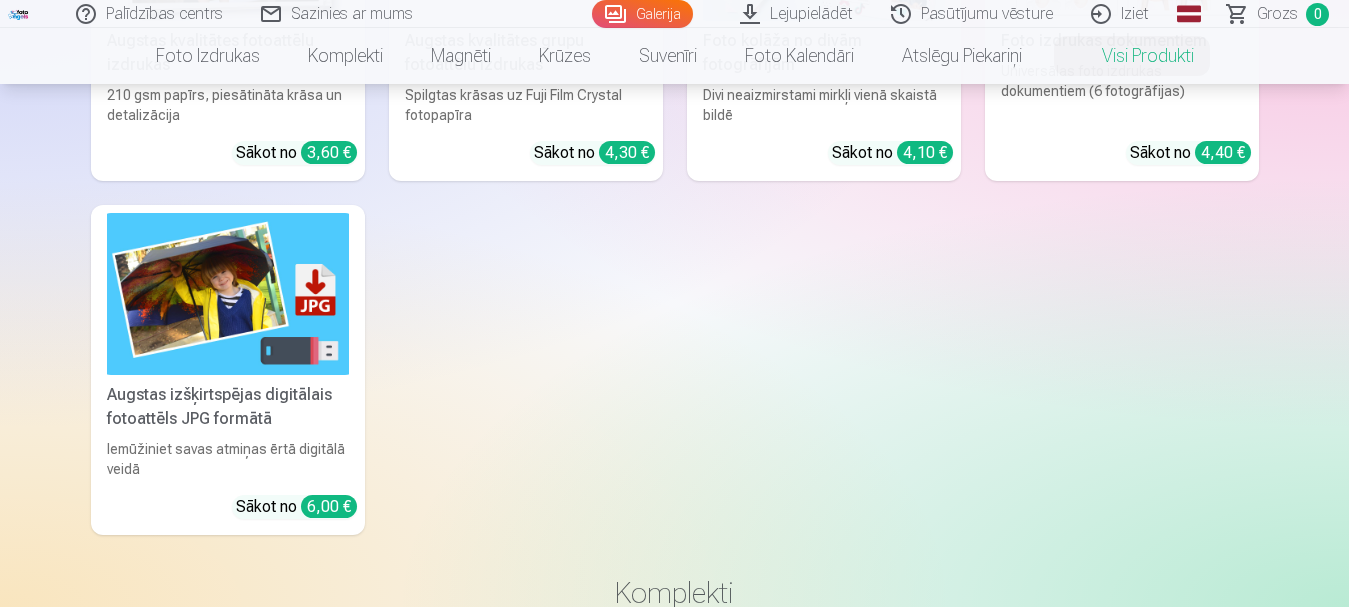 click at bounding box center [228, 293] 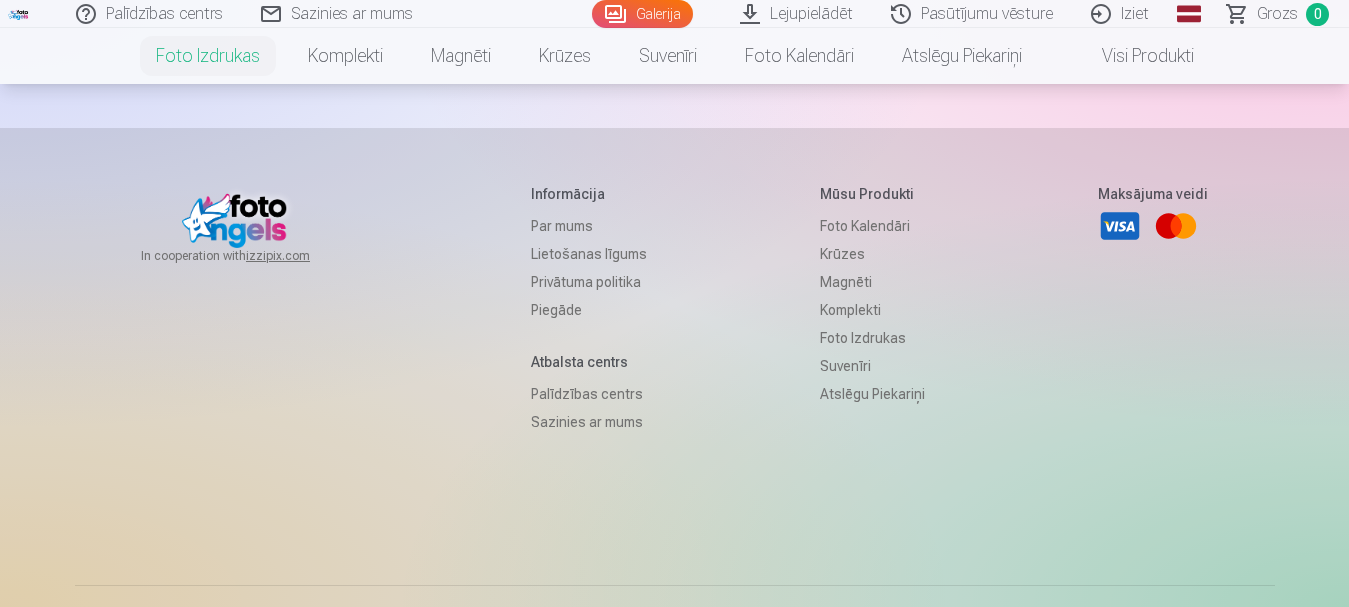 scroll, scrollTop: 0, scrollLeft: 0, axis: both 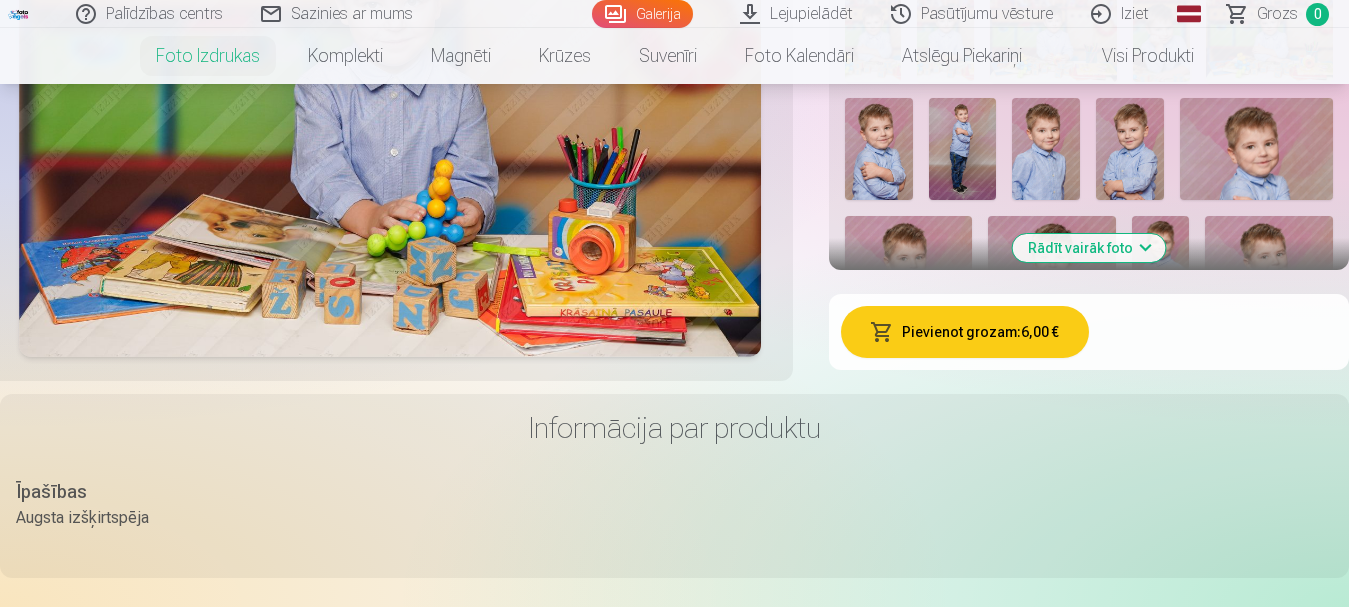 click on "Rādīt vairāk foto" at bounding box center [1088, 248] 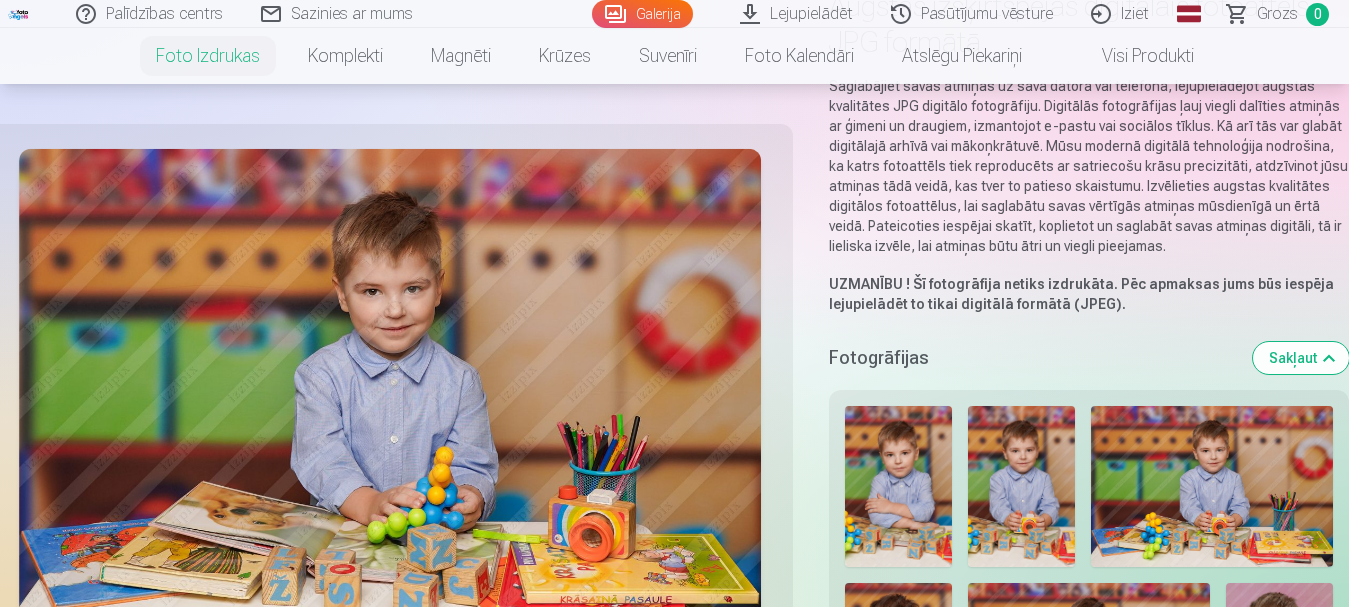 scroll, scrollTop: 0, scrollLeft: 0, axis: both 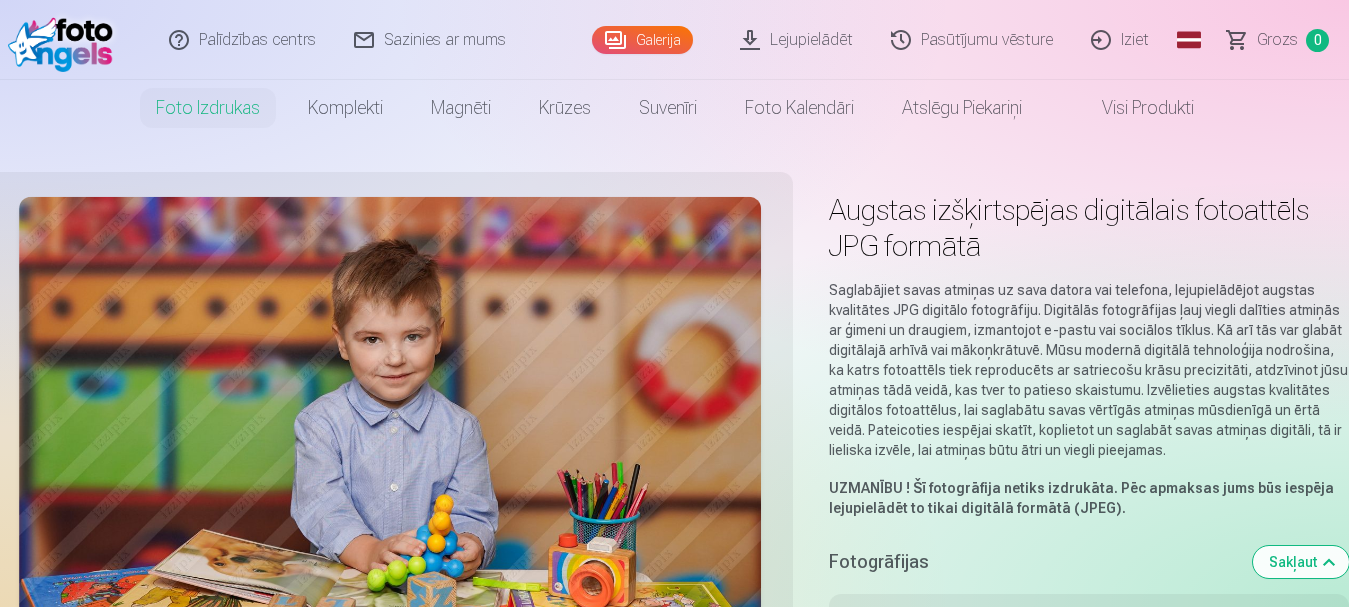 click on "Sazinies ar mums" at bounding box center [431, 40] 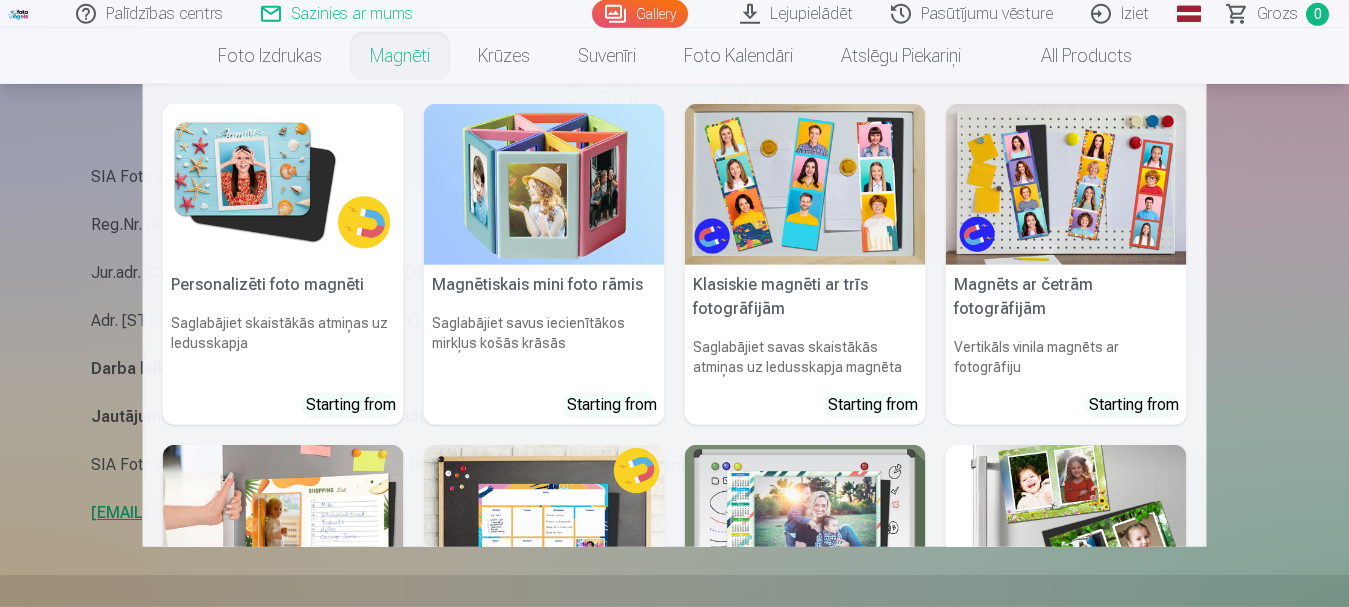 scroll, scrollTop: 204, scrollLeft: 0, axis: vertical 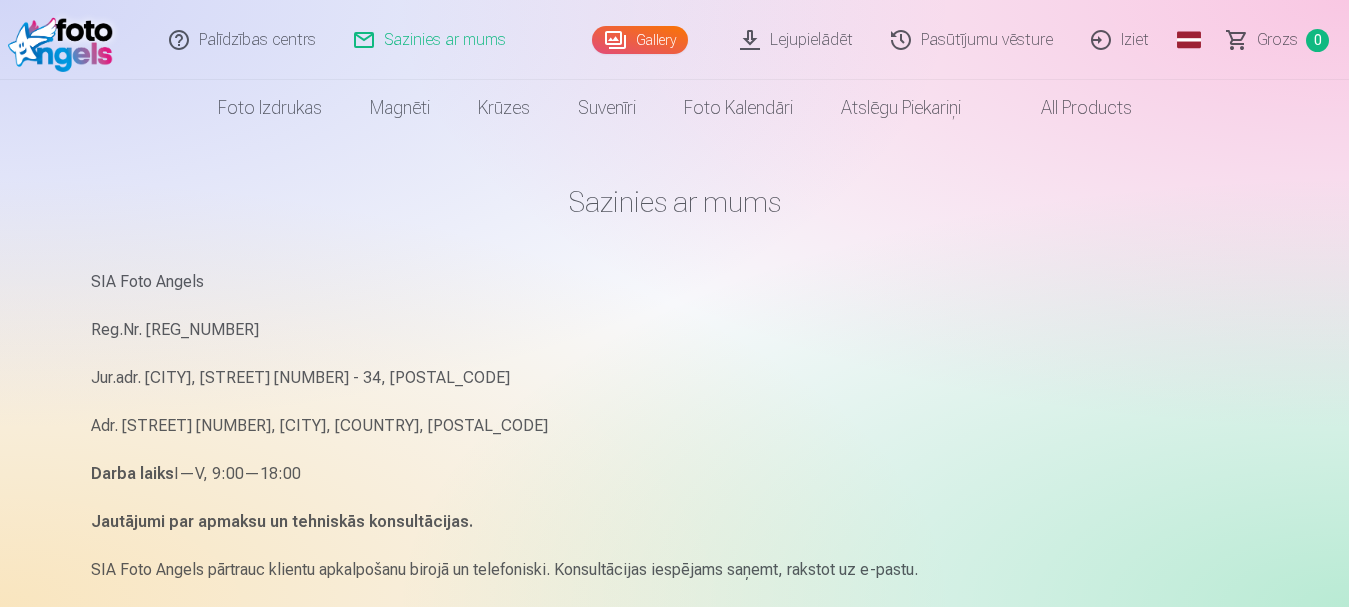 click on "All products" at bounding box center (1070, 108) 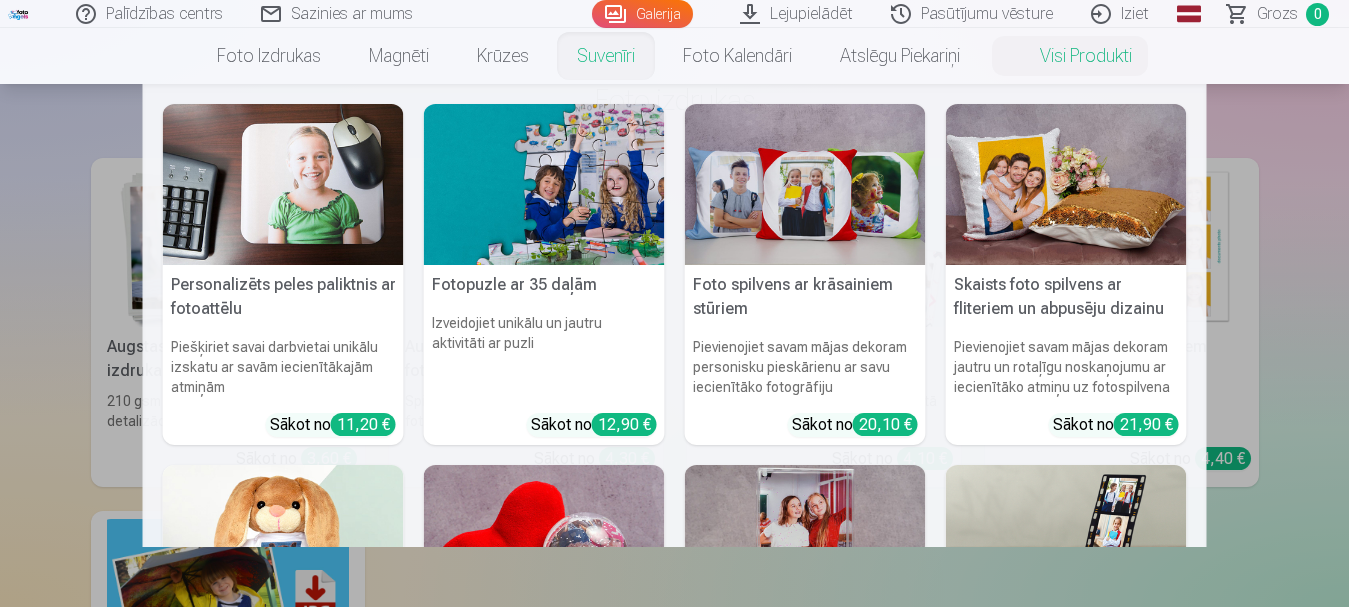 scroll, scrollTop: 204, scrollLeft: 0, axis: vertical 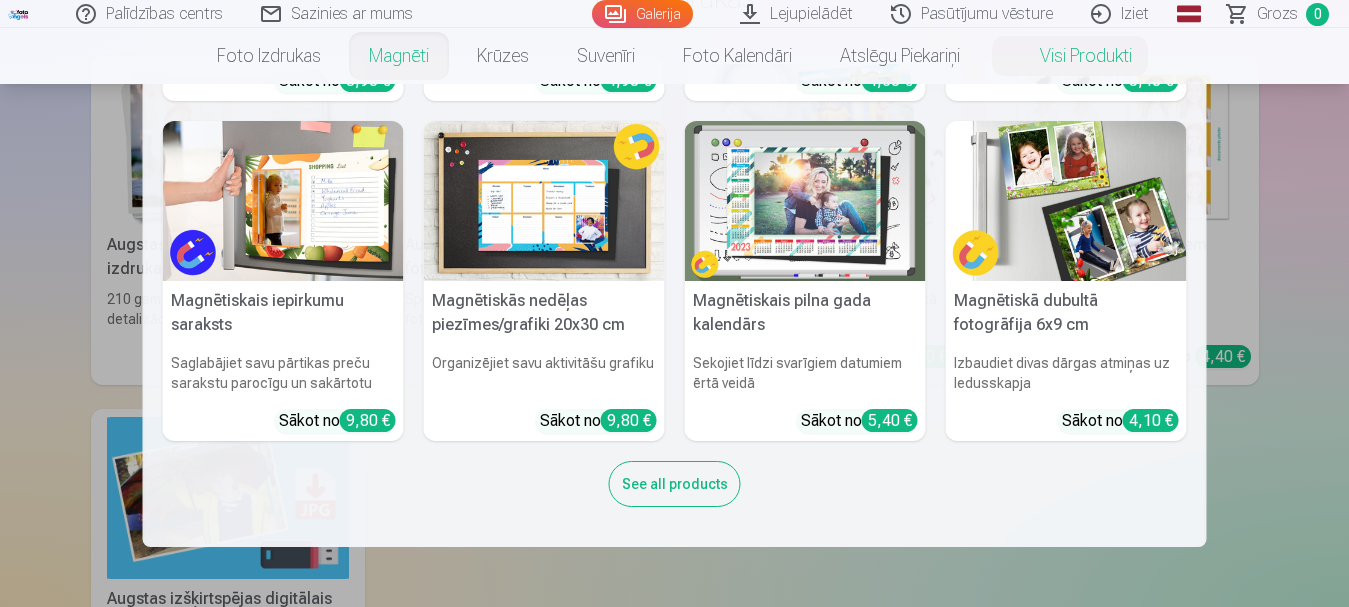 click on "See all products" at bounding box center (675, 484) 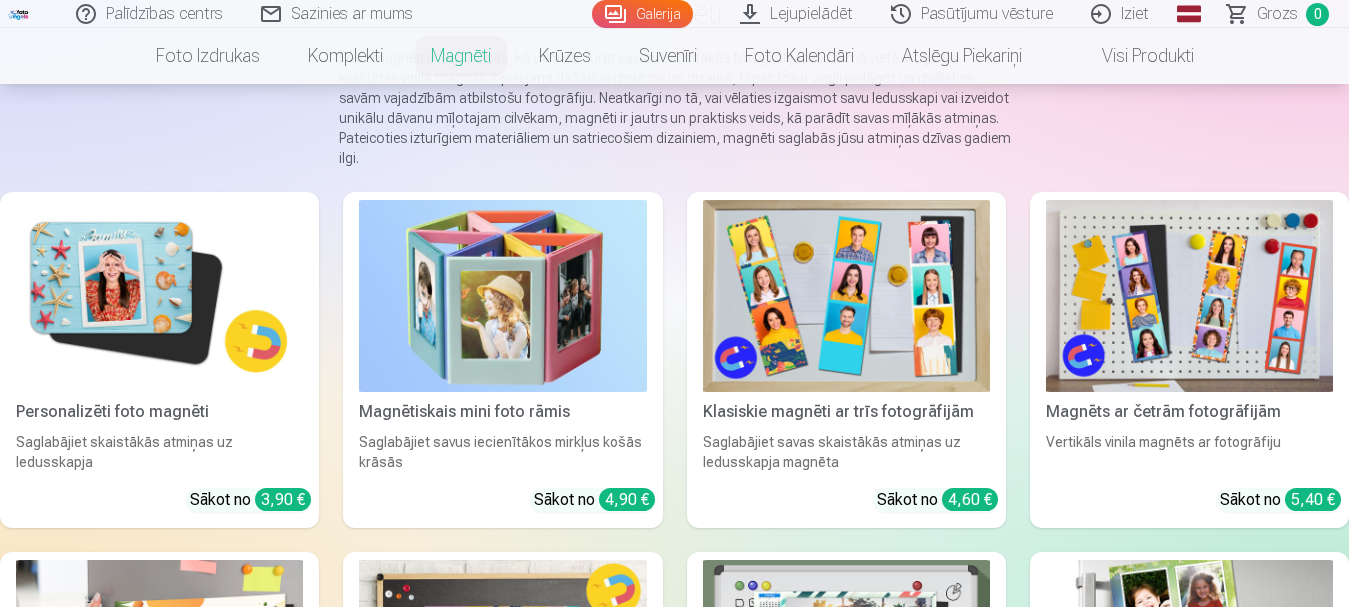 scroll, scrollTop: 0, scrollLeft: 0, axis: both 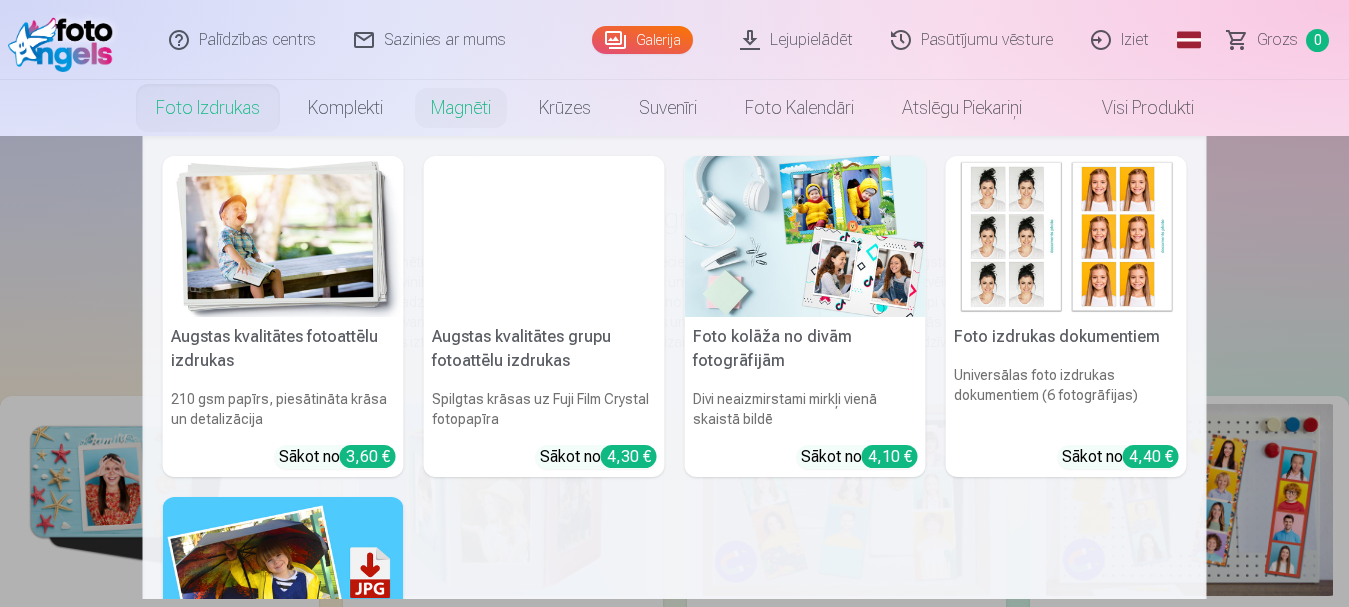 click on "Foto izdrukas" at bounding box center [208, 108] 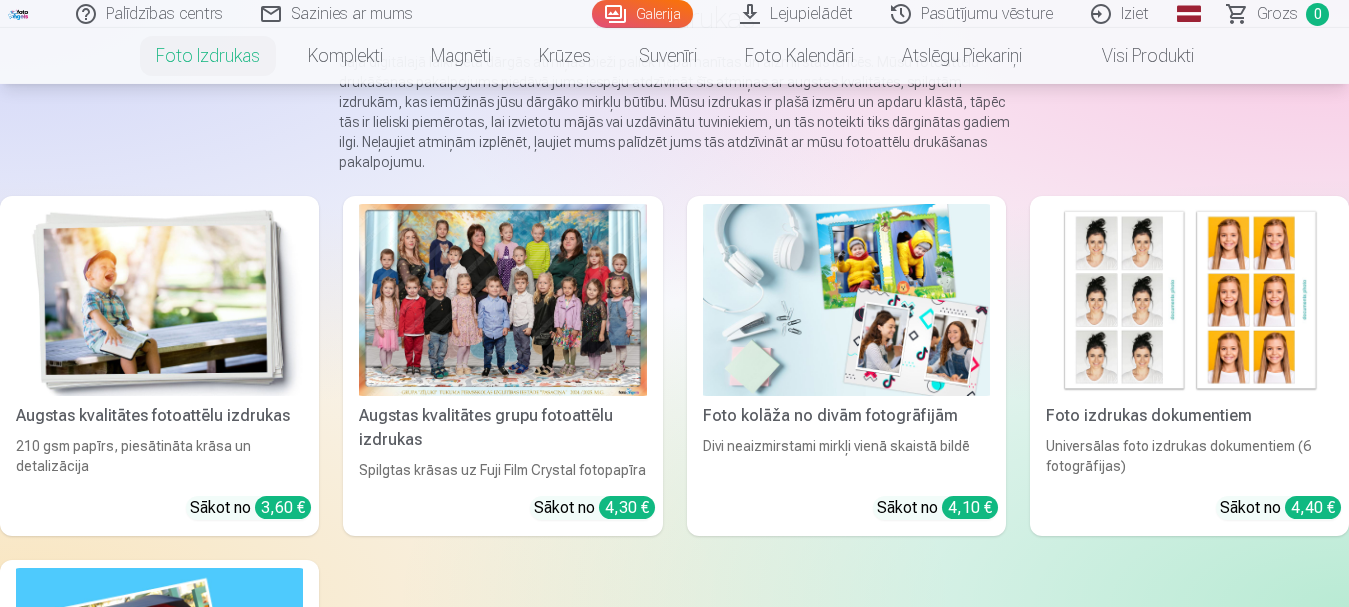 scroll, scrollTop: 204, scrollLeft: 0, axis: vertical 